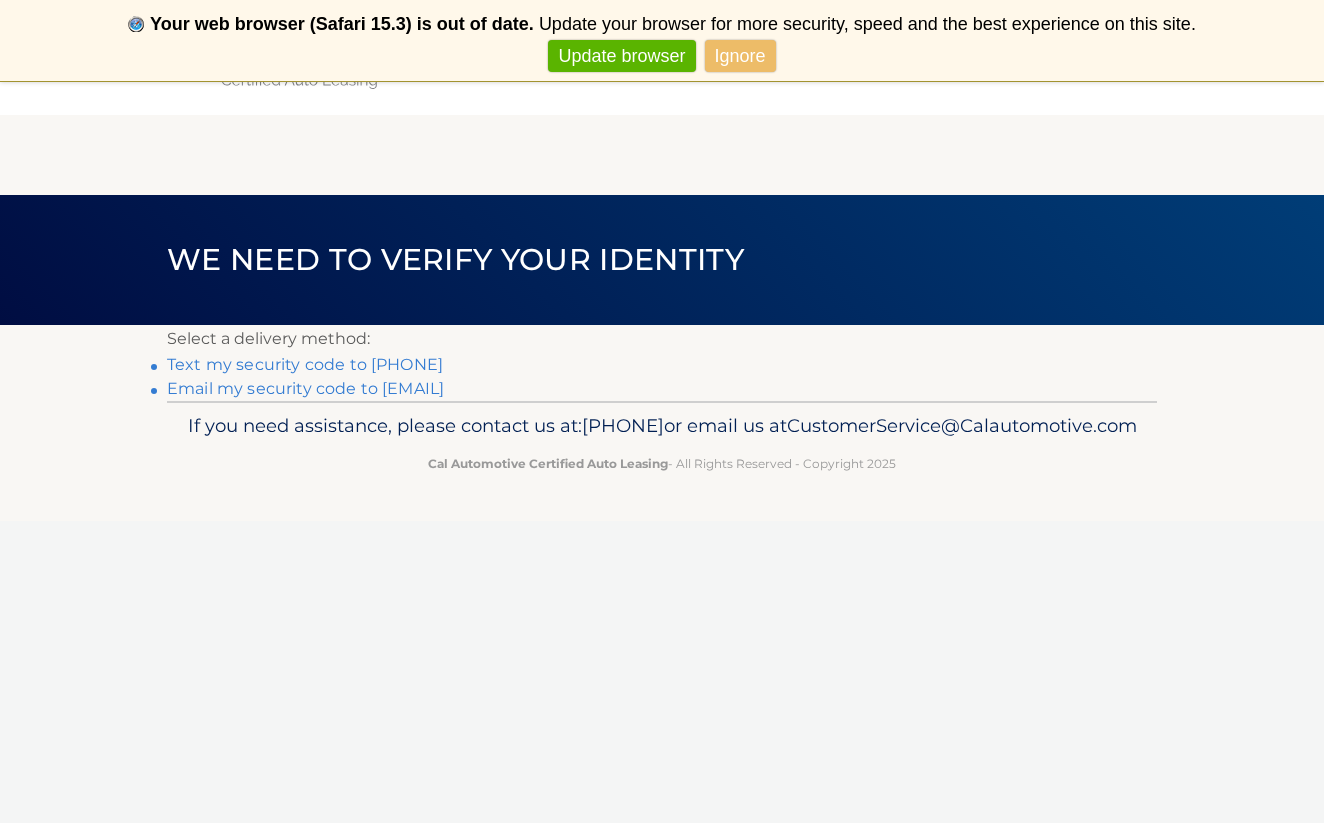 scroll, scrollTop: 0, scrollLeft: 0, axis: both 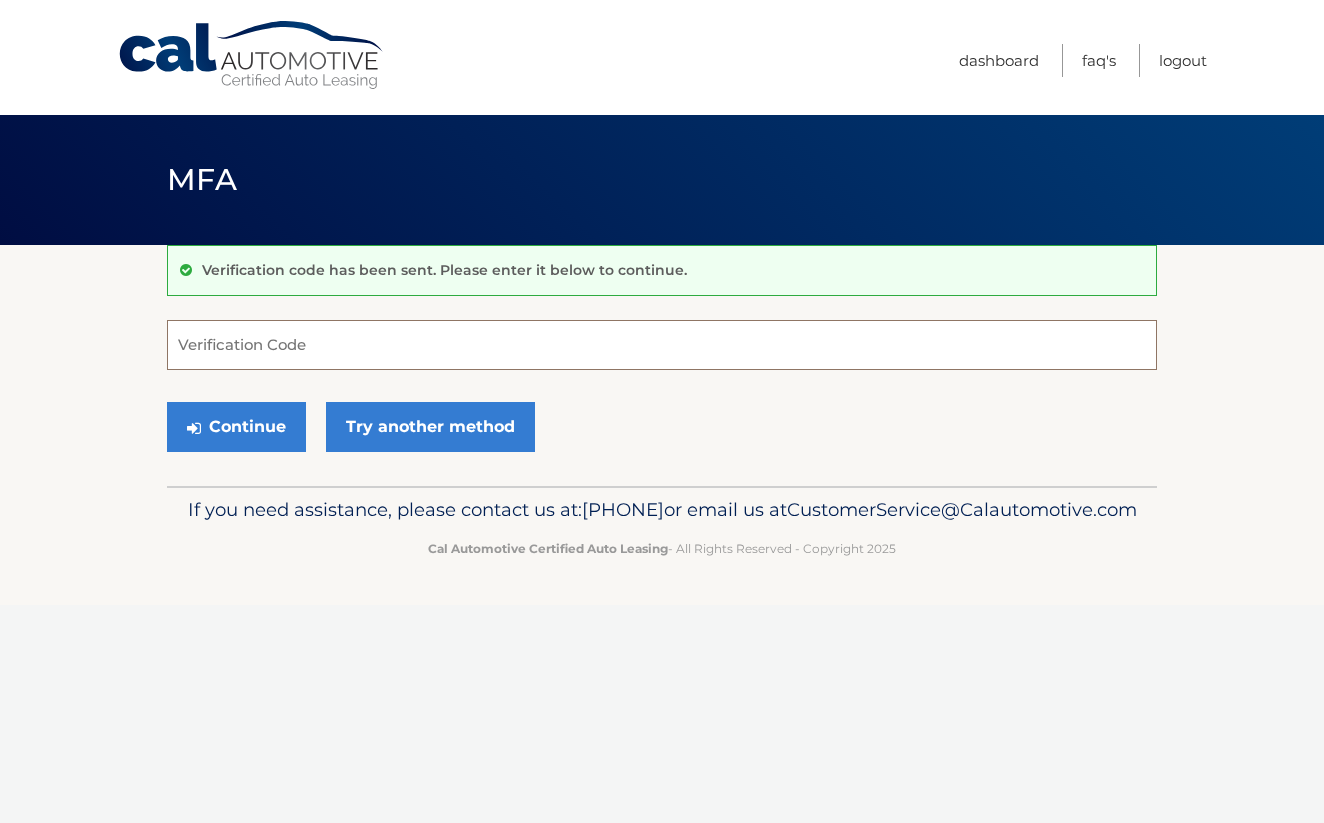 click on "Verification Code" at bounding box center (662, 345) 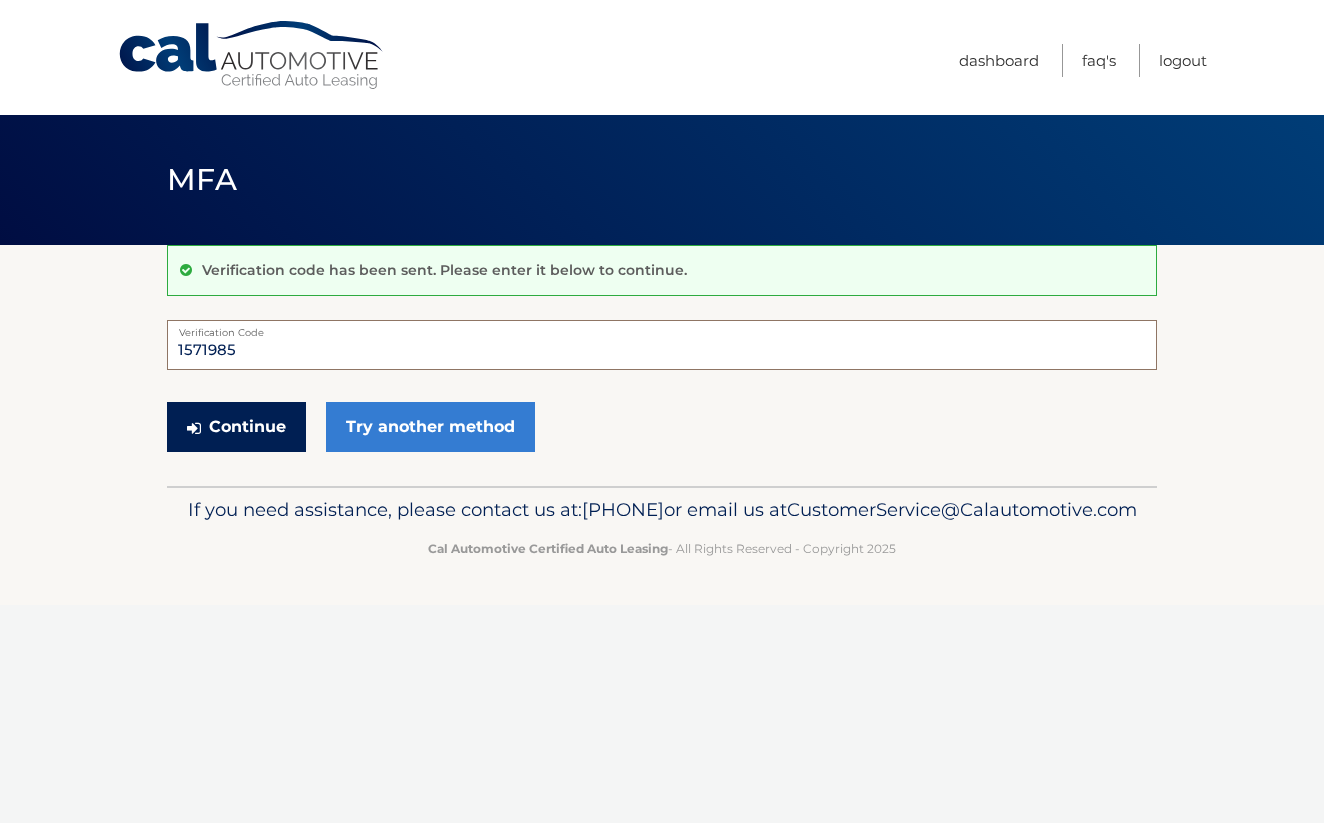 type on "1571985" 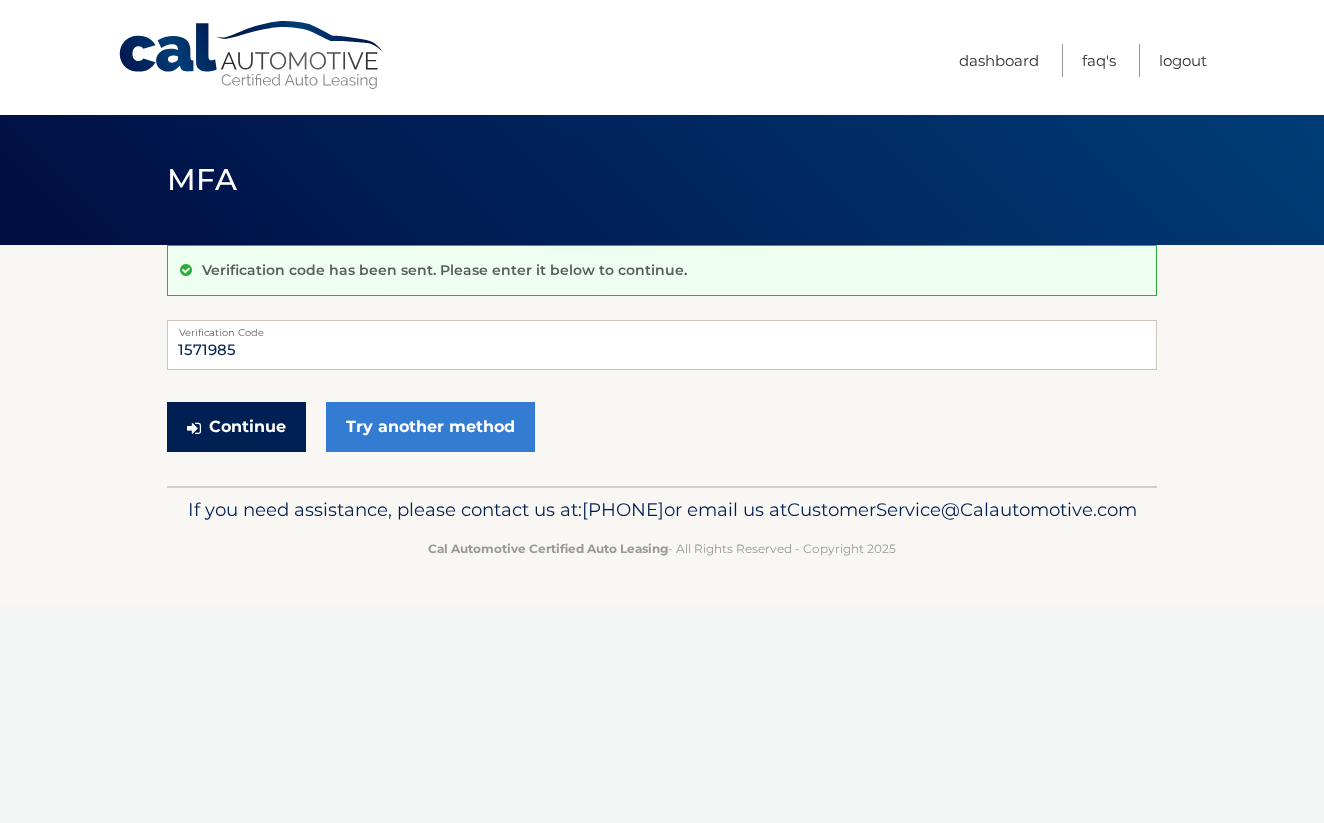 click on "Continue" at bounding box center [236, 427] 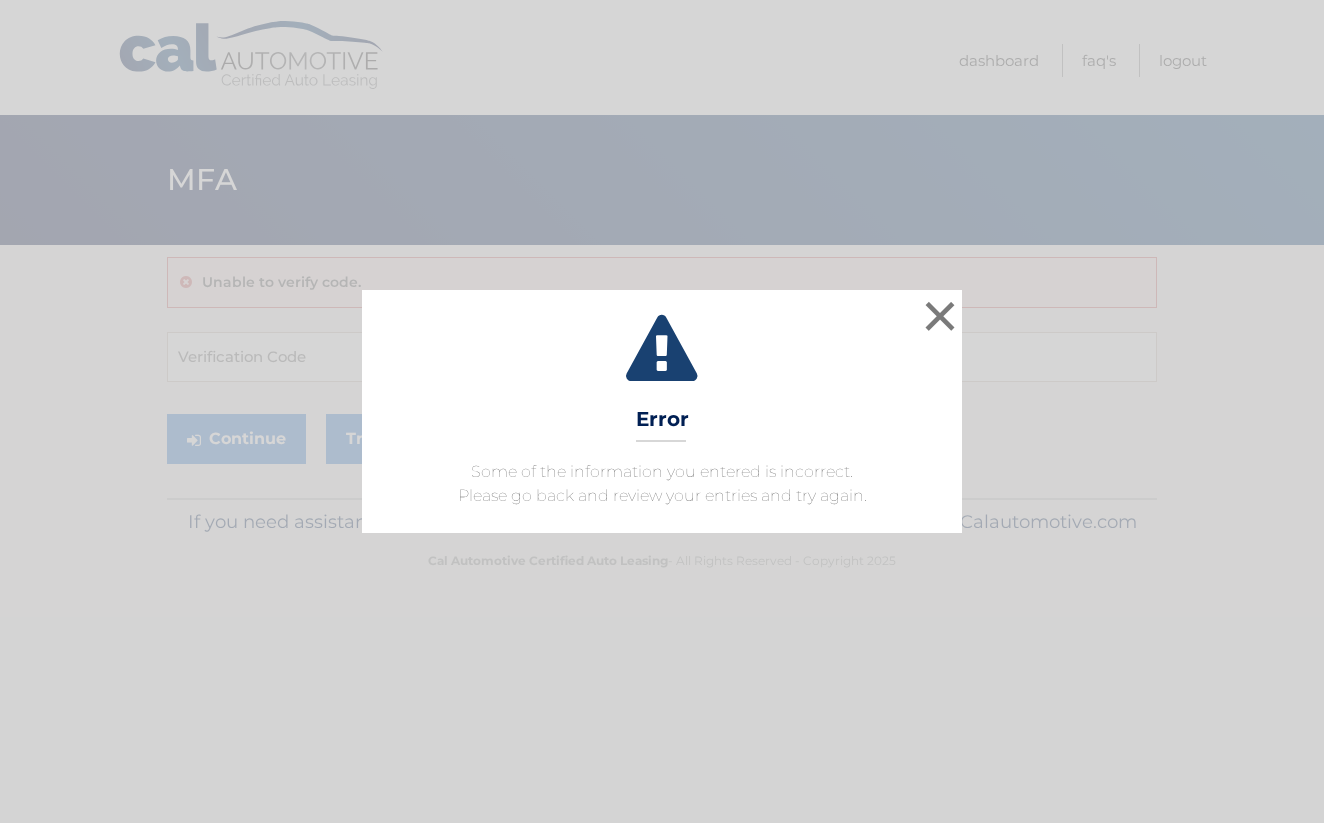 scroll, scrollTop: 0, scrollLeft: 0, axis: both 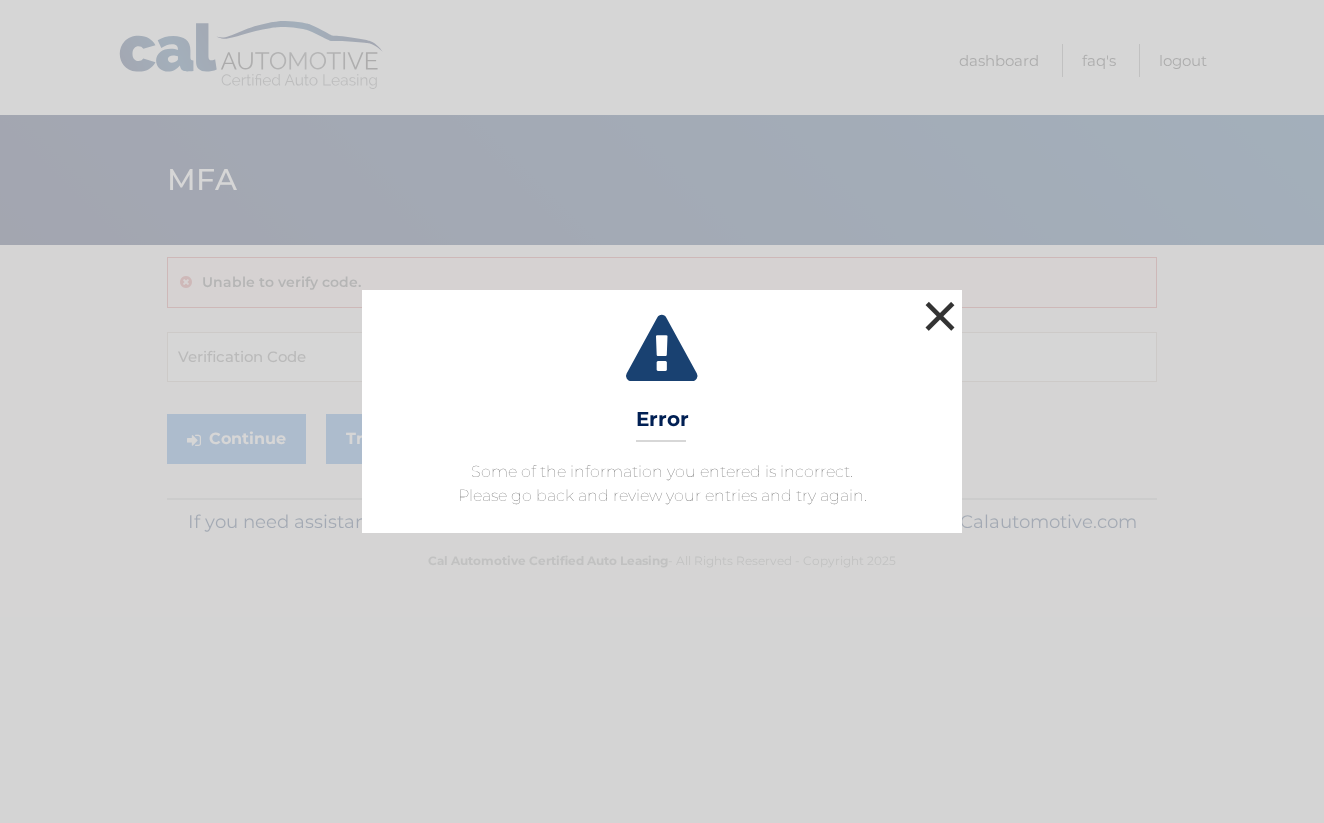 click on "×" at bounding box center (940, 316) 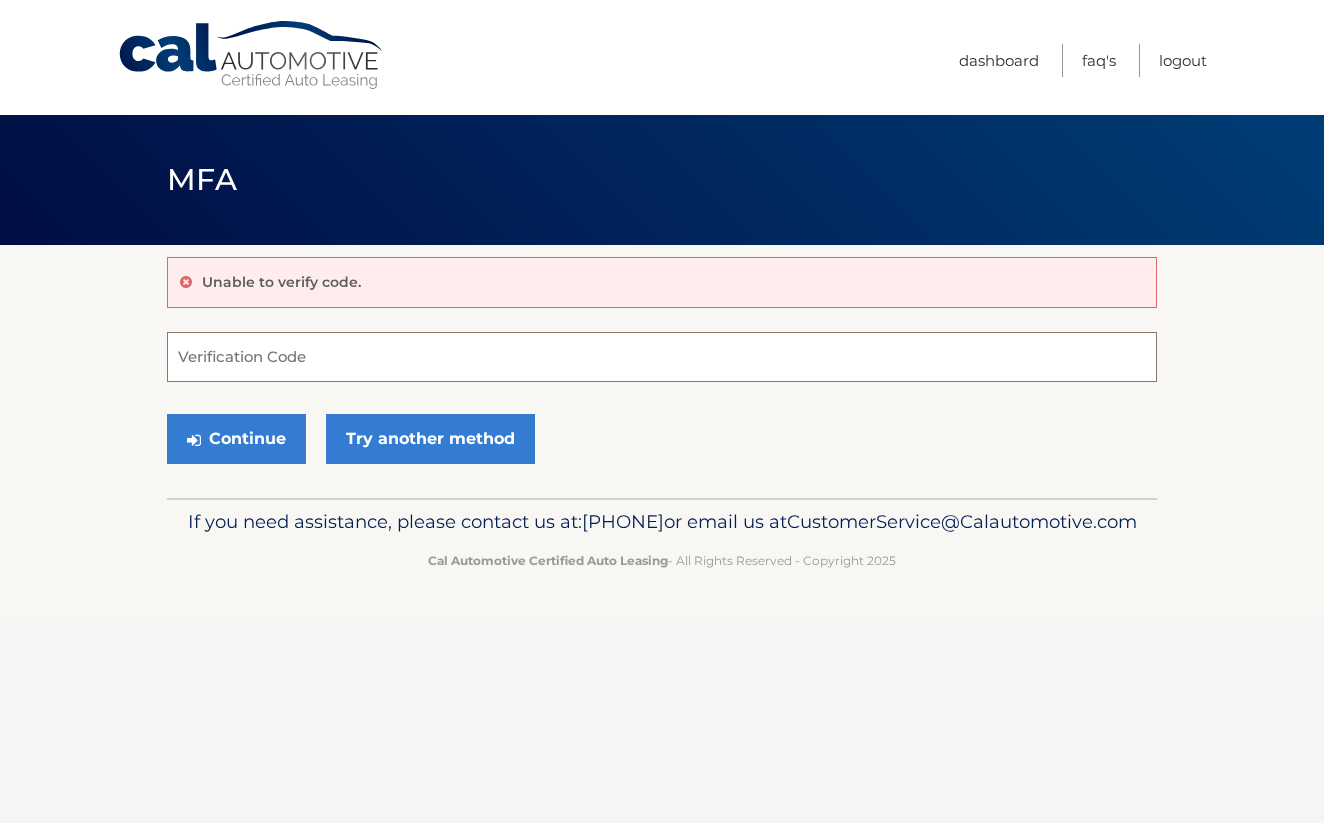click on "Verification Code" at bounding box center (662, 357) 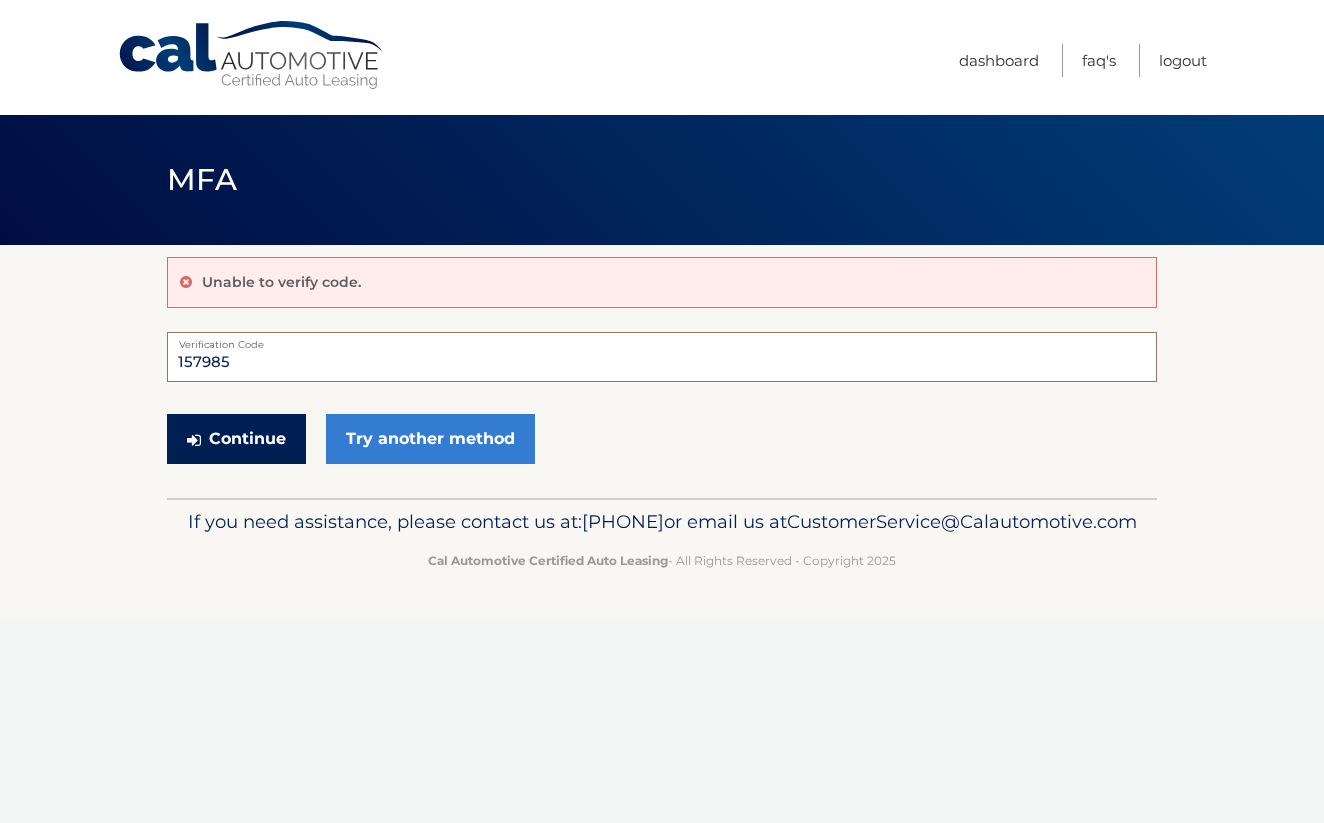 type on "157985" 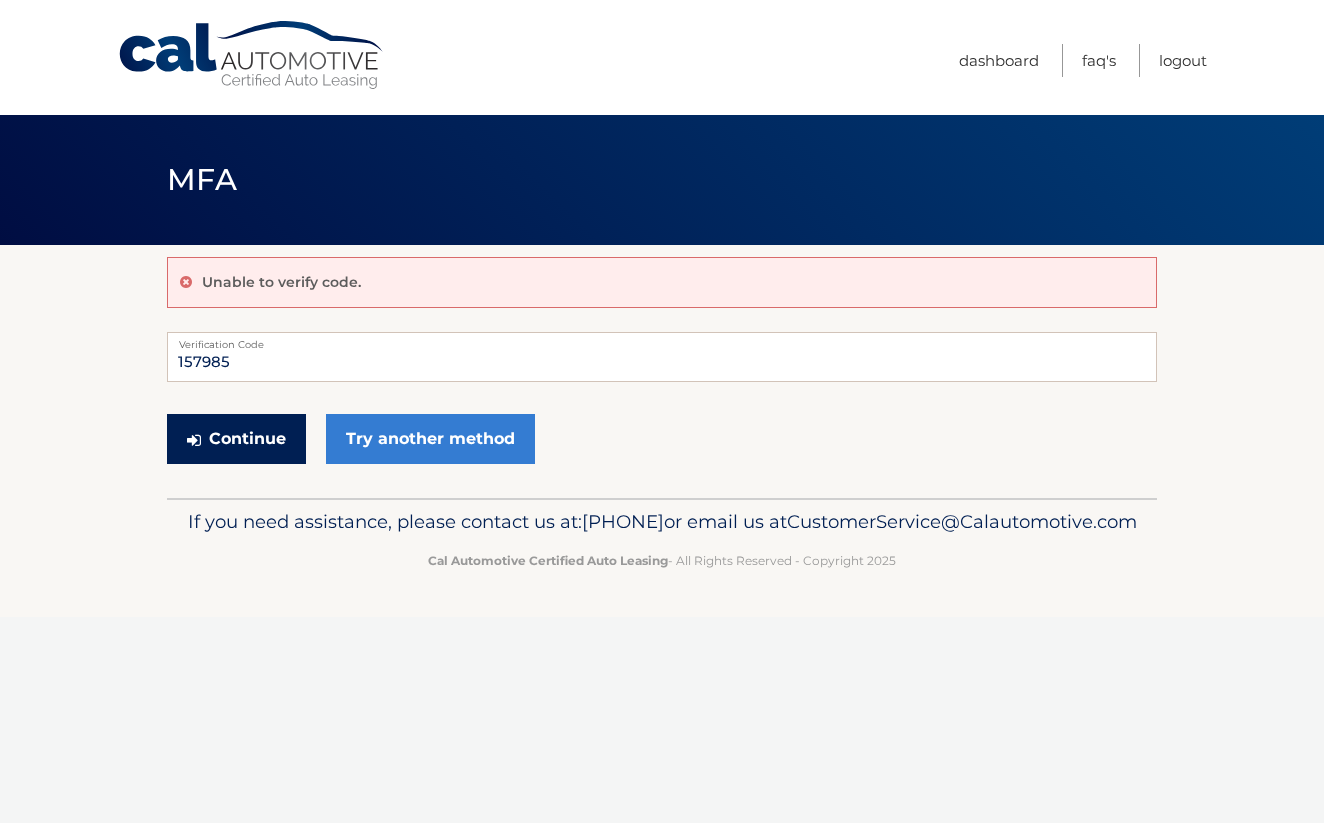 click on "Continue" at bounding box center (236, 439) 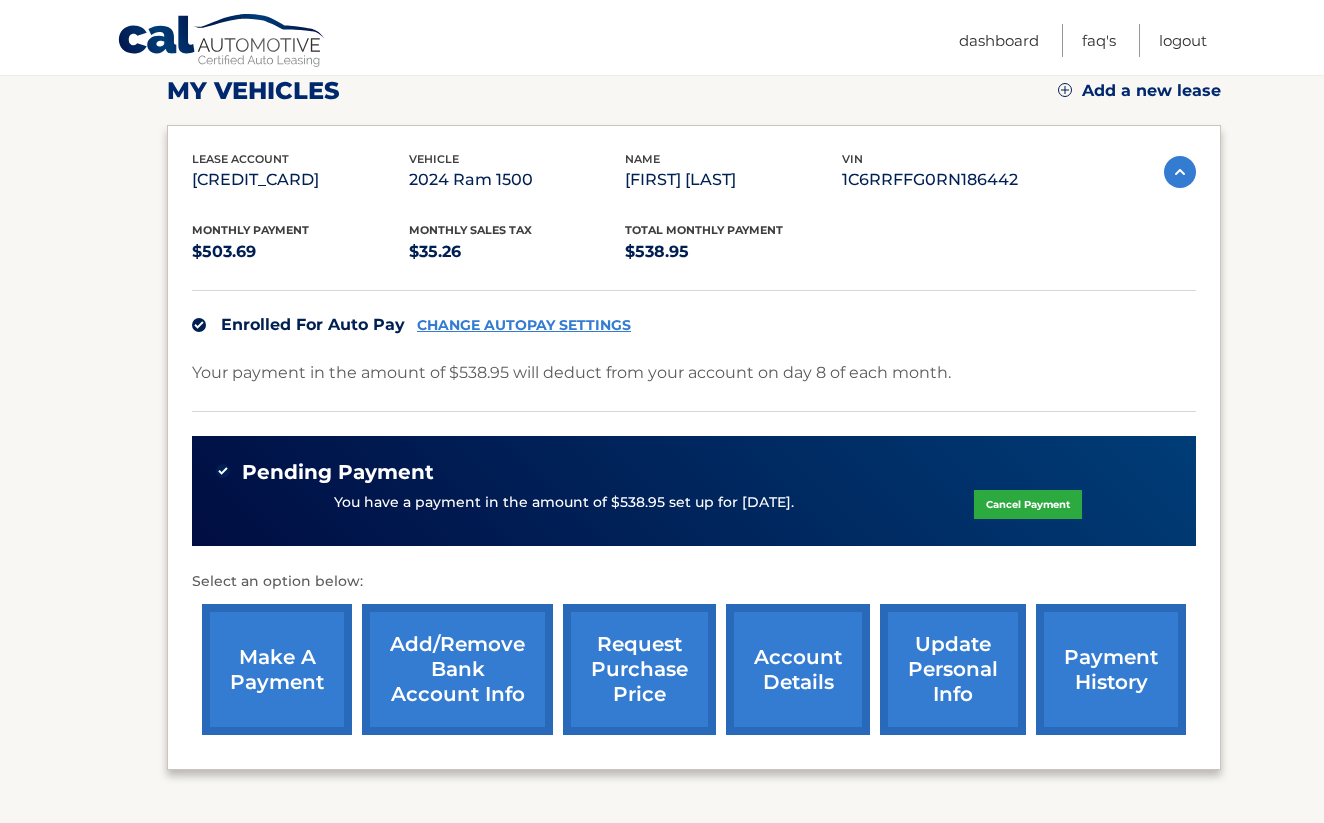 scroll, scrollTop: 292, scrollLeft: 0, axis: vertical 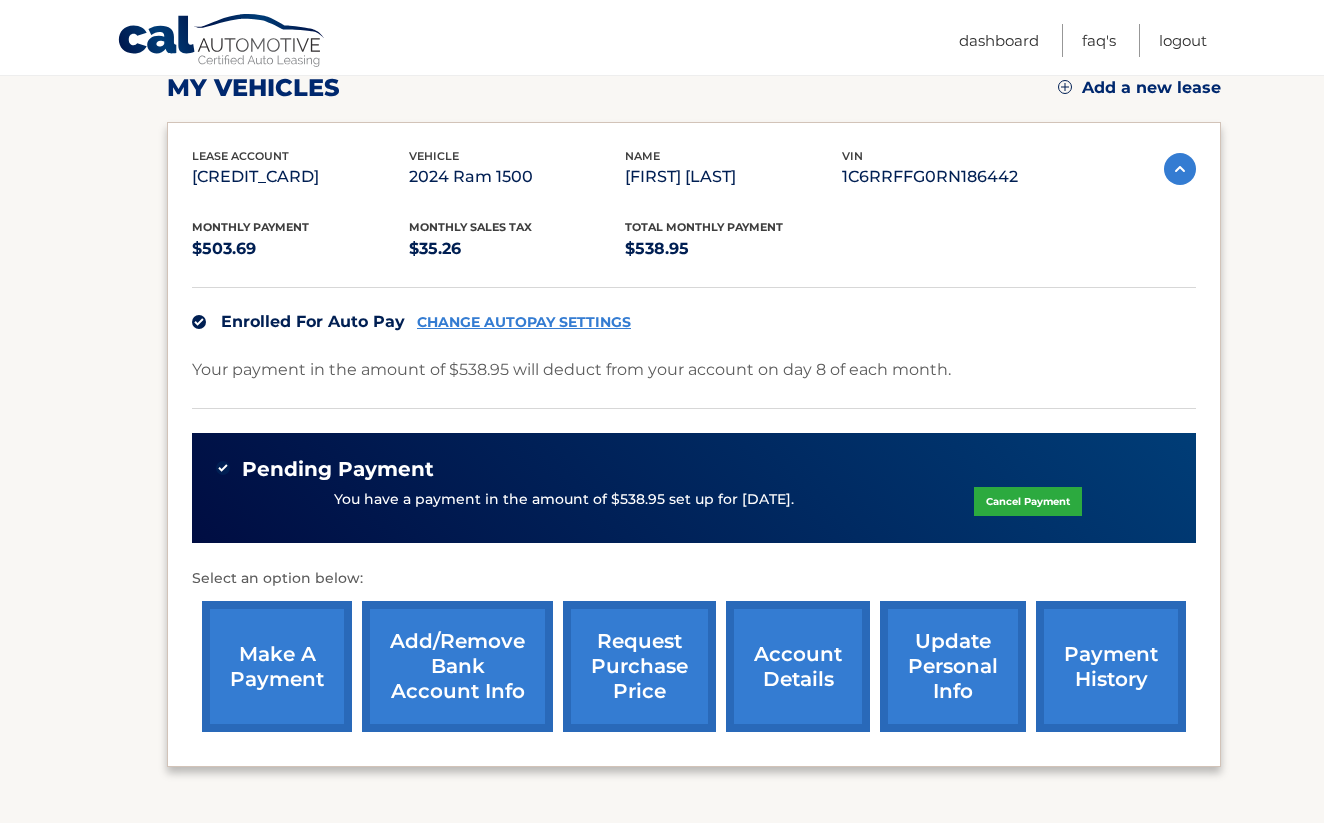 click on "CHANGE AUTOPAY SETTINGS" at bounding box center (524, 322) 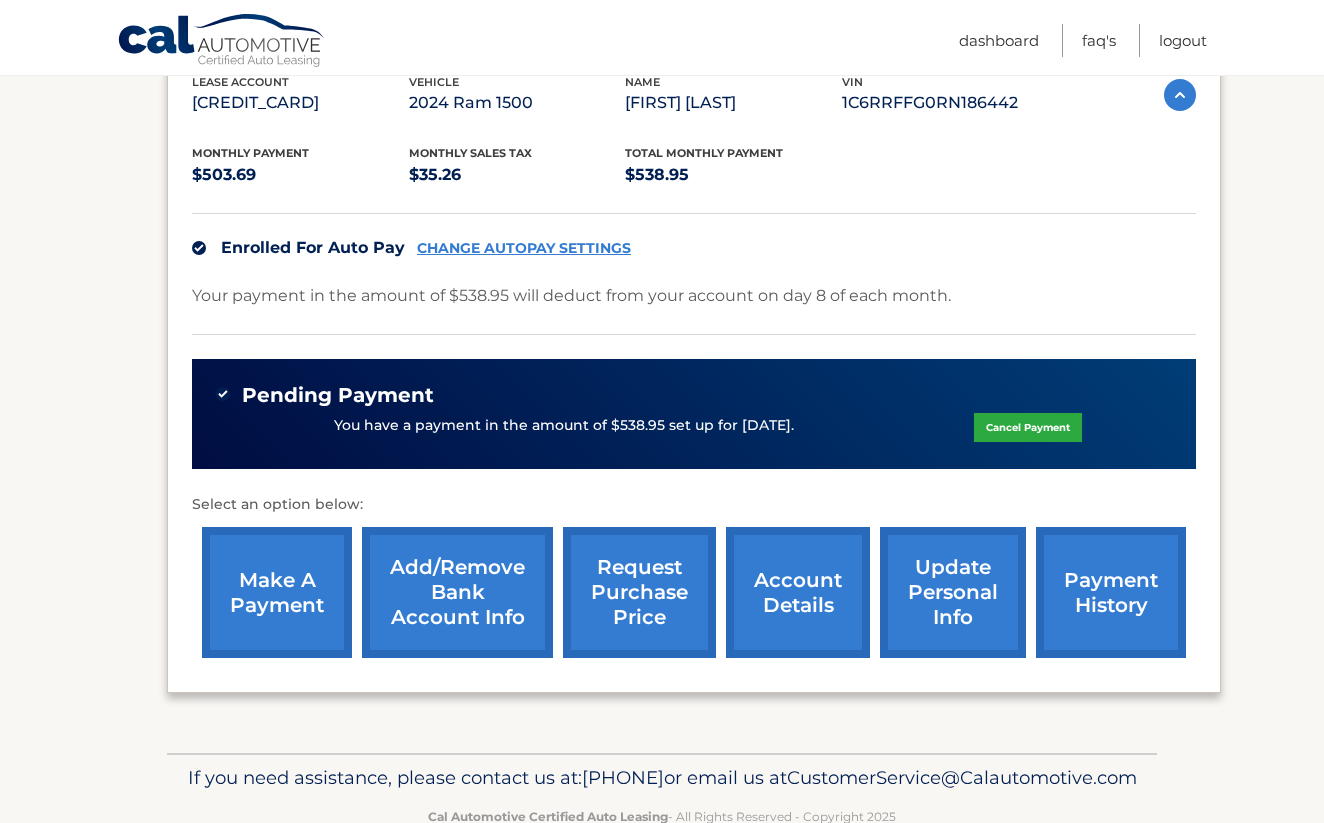 scroll, scrollTop: 367, scrollLeft: 0, axis: vertical 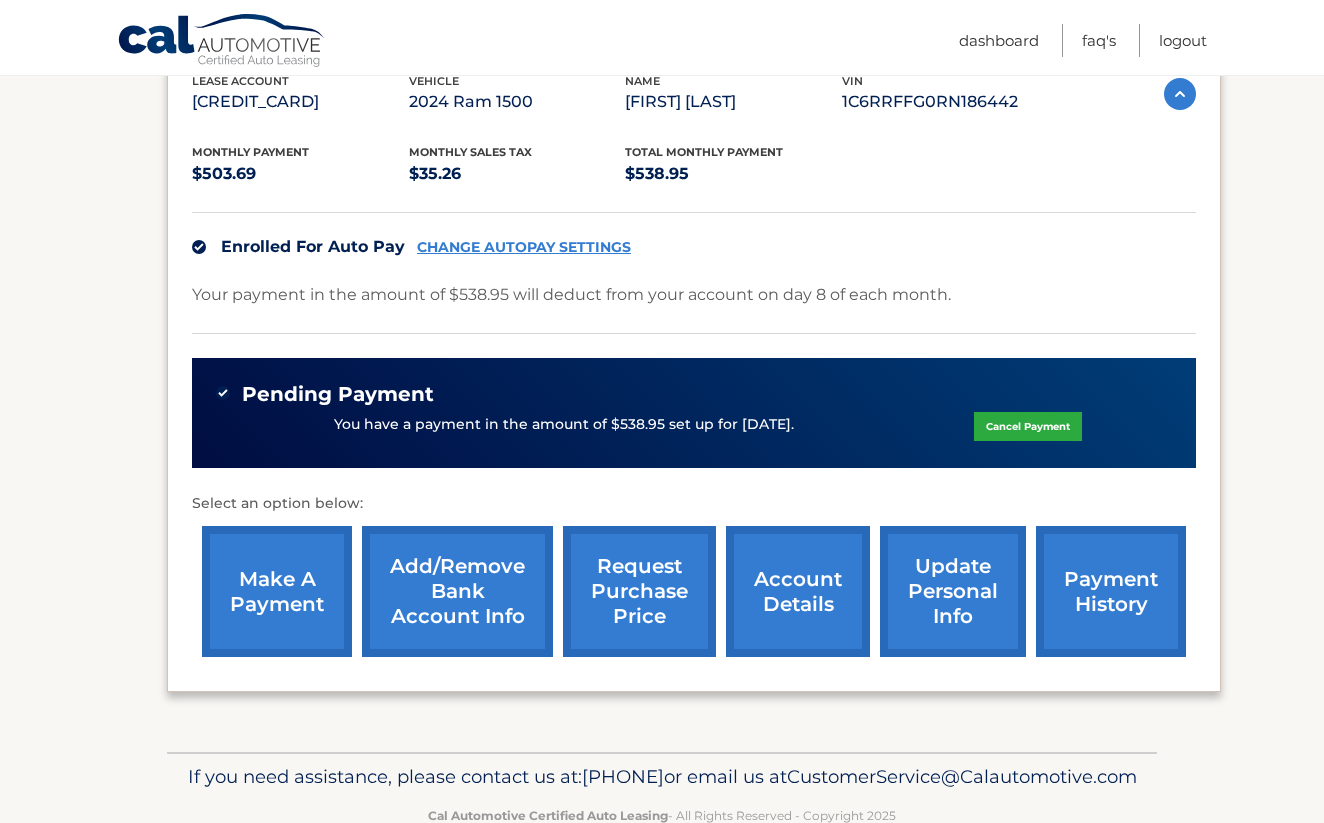 click on "Add/Remove bank account info" at bounding box center [457, 591] 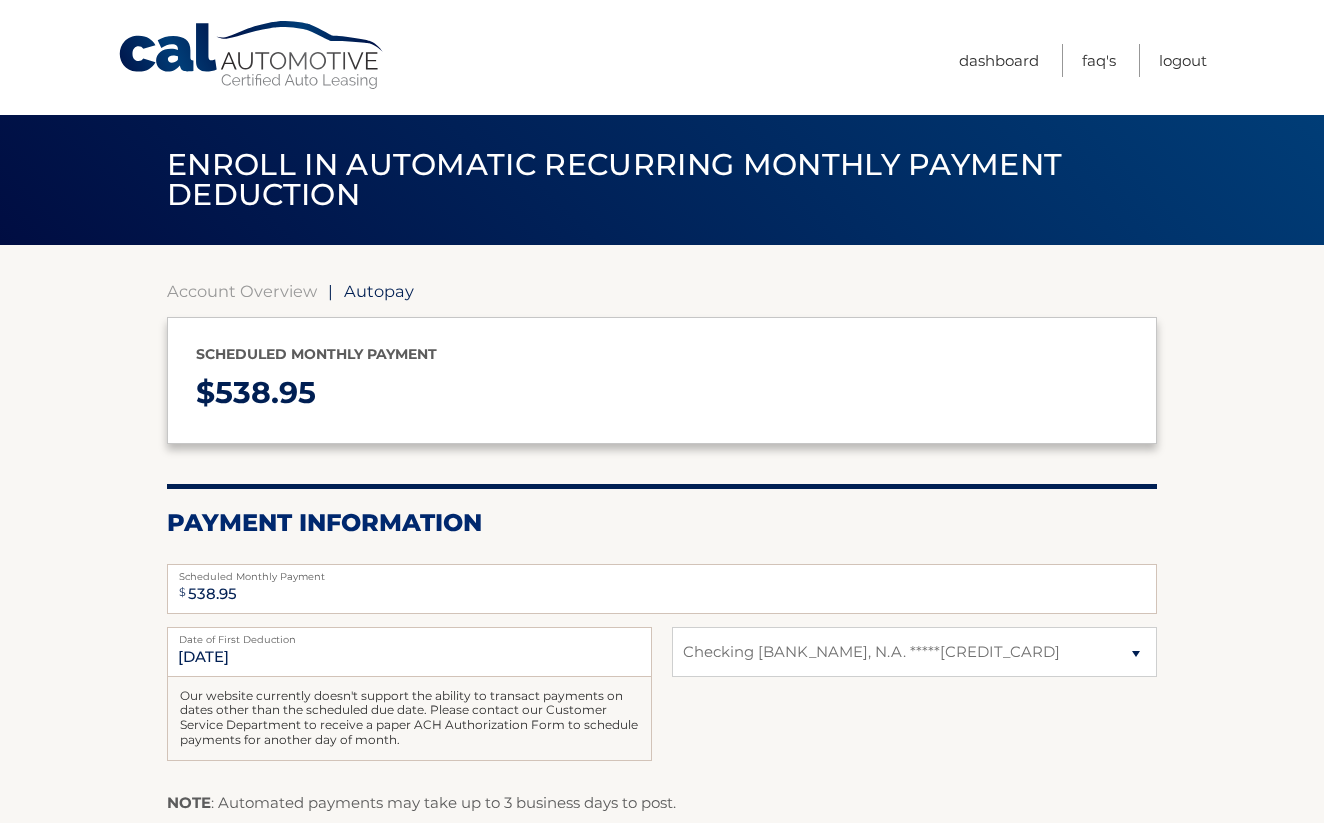 select on "NmY5ZGIyZGMtMThiZi00MGExLTg0ODAtYjY0YzgzMzYwMDJi" 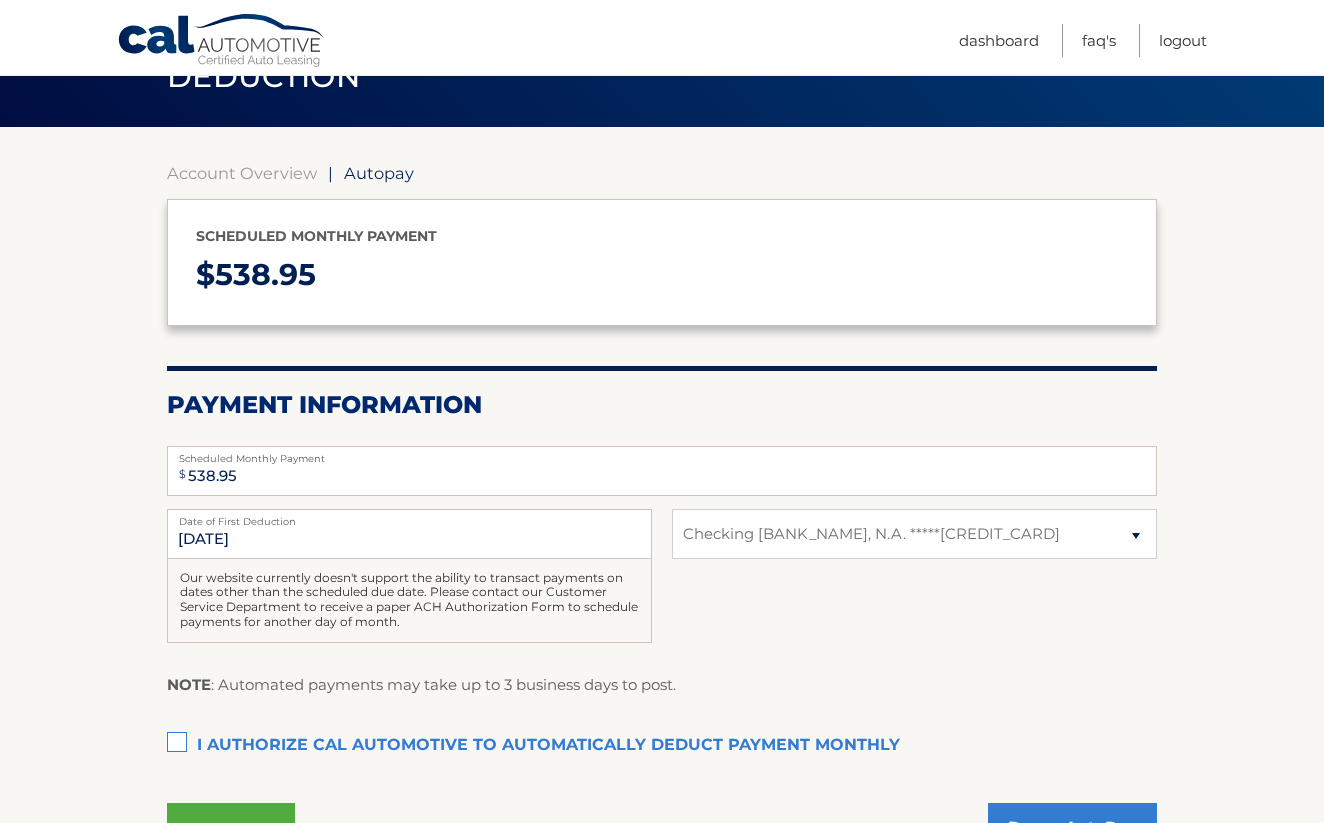 scroll, scrollTop: 140, scrollLeft: 0, axis: vertical 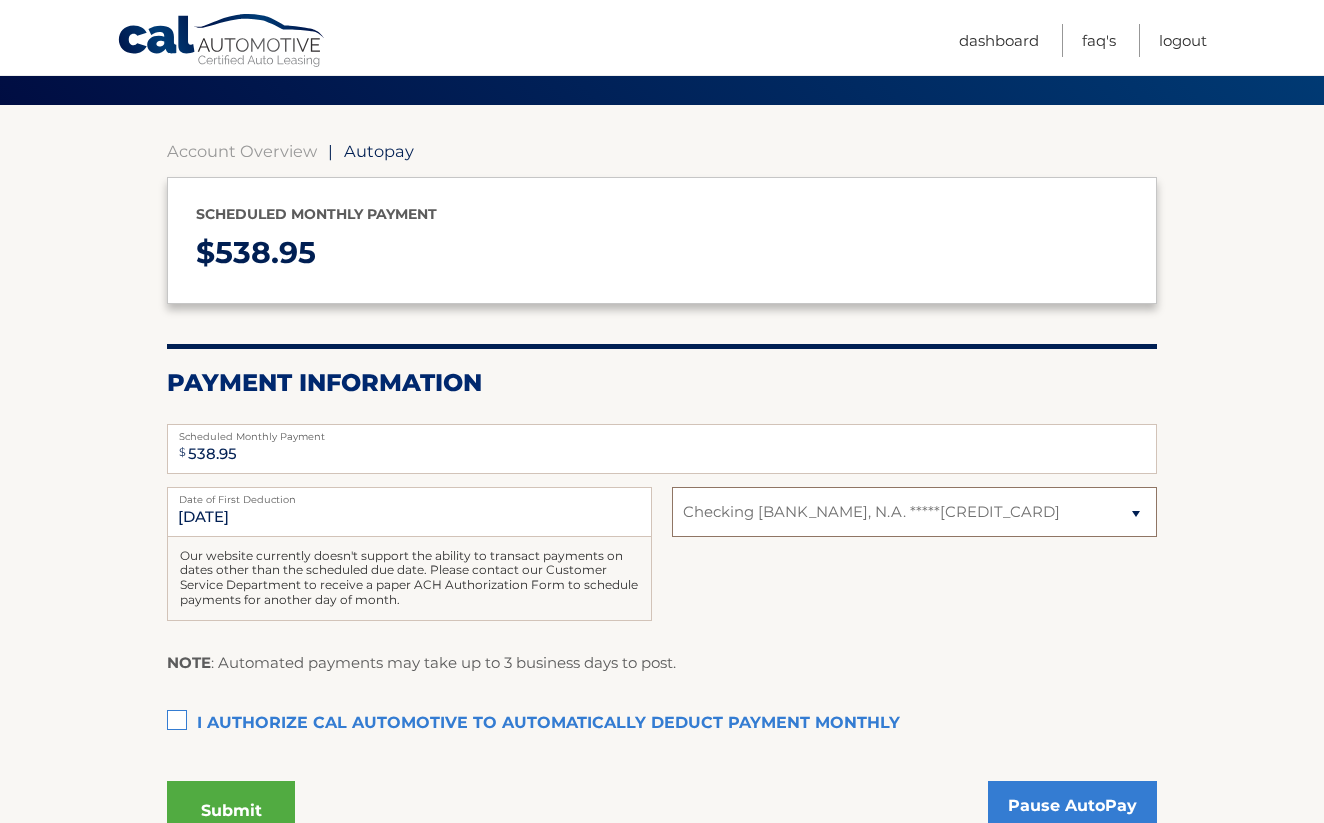 select 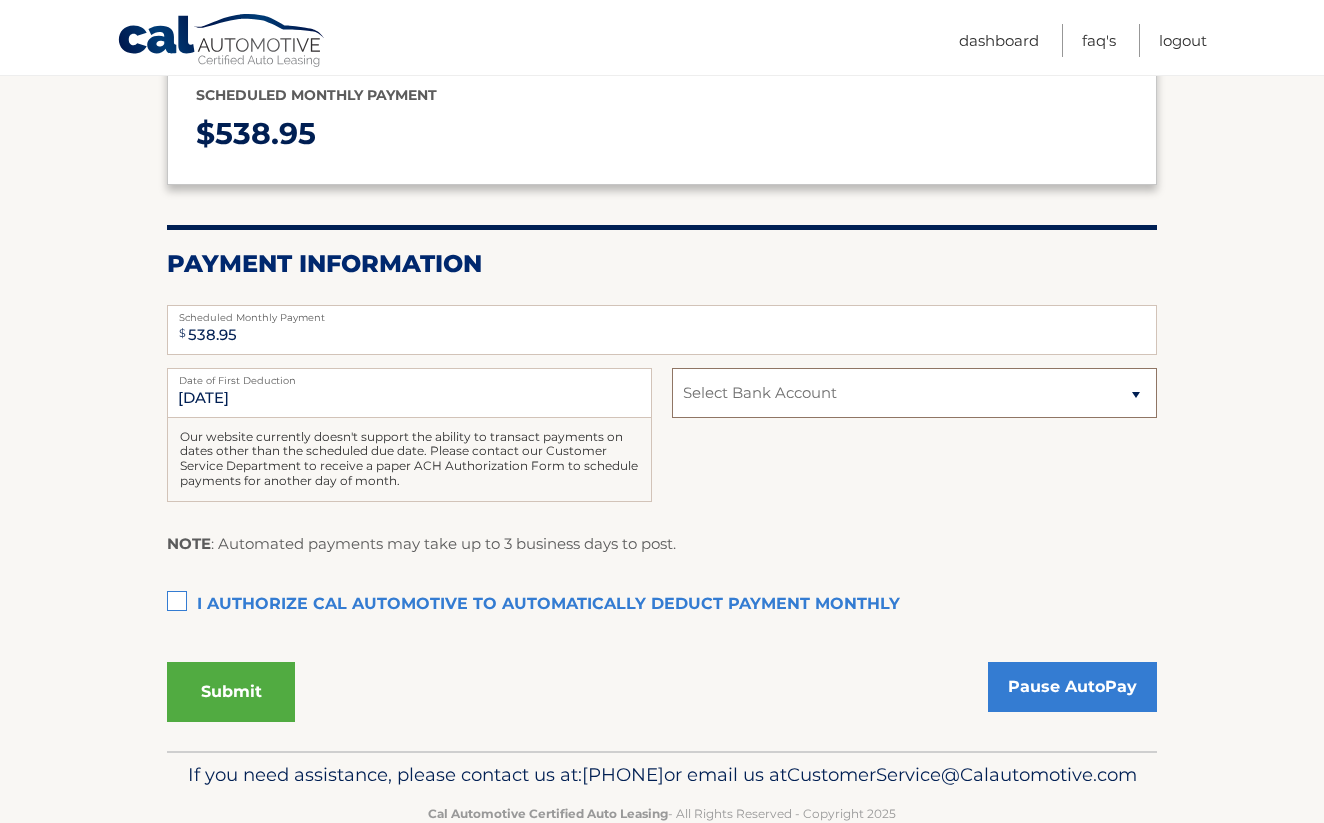scroll, scrollTop: 262, scrollLeft: 0, axis: vertical 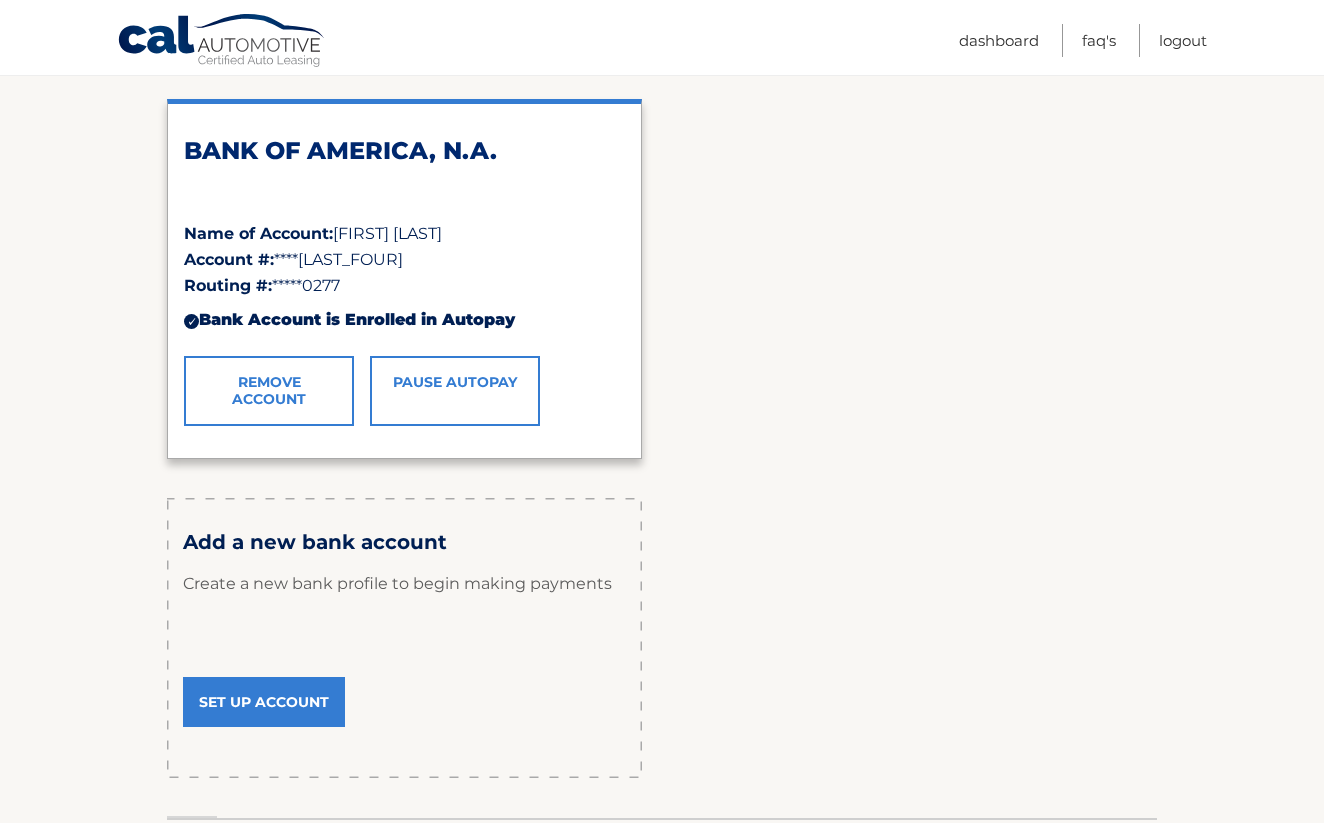 click on "Pause AutoPay" at bounding box center [455, 391] 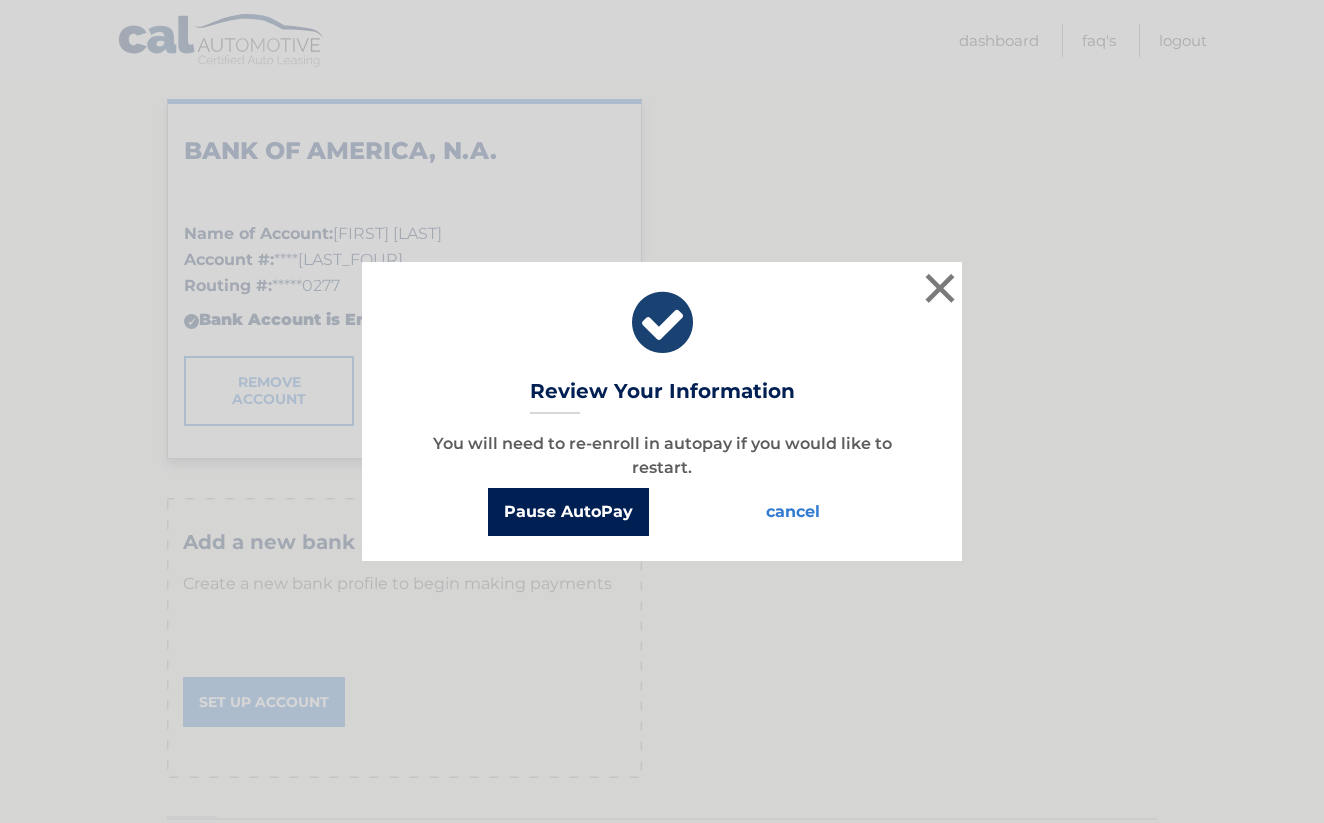 click on "Pause AutoPay" at bounding box center (568, 512) 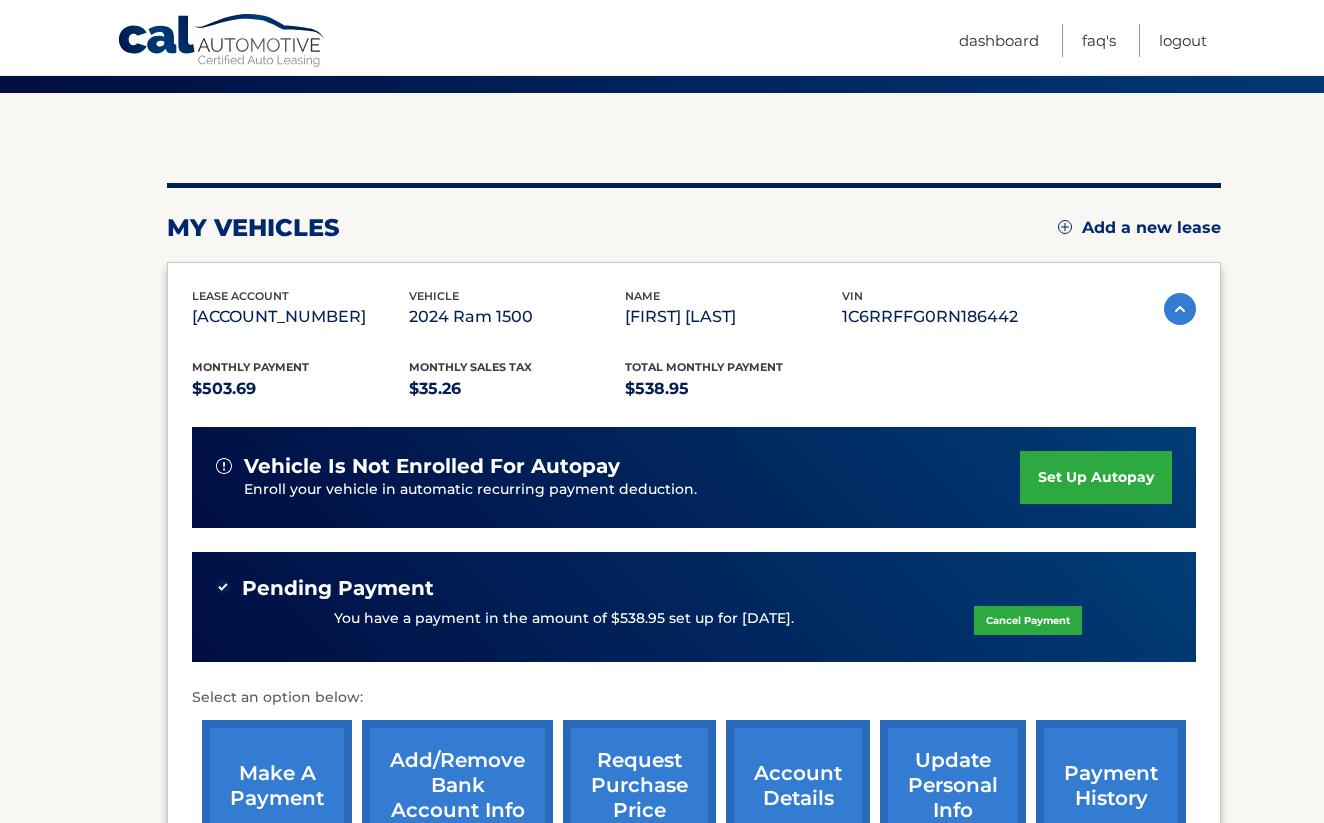 scroll, scrollTop: 163, scrollLeft: 0, axis: vertical 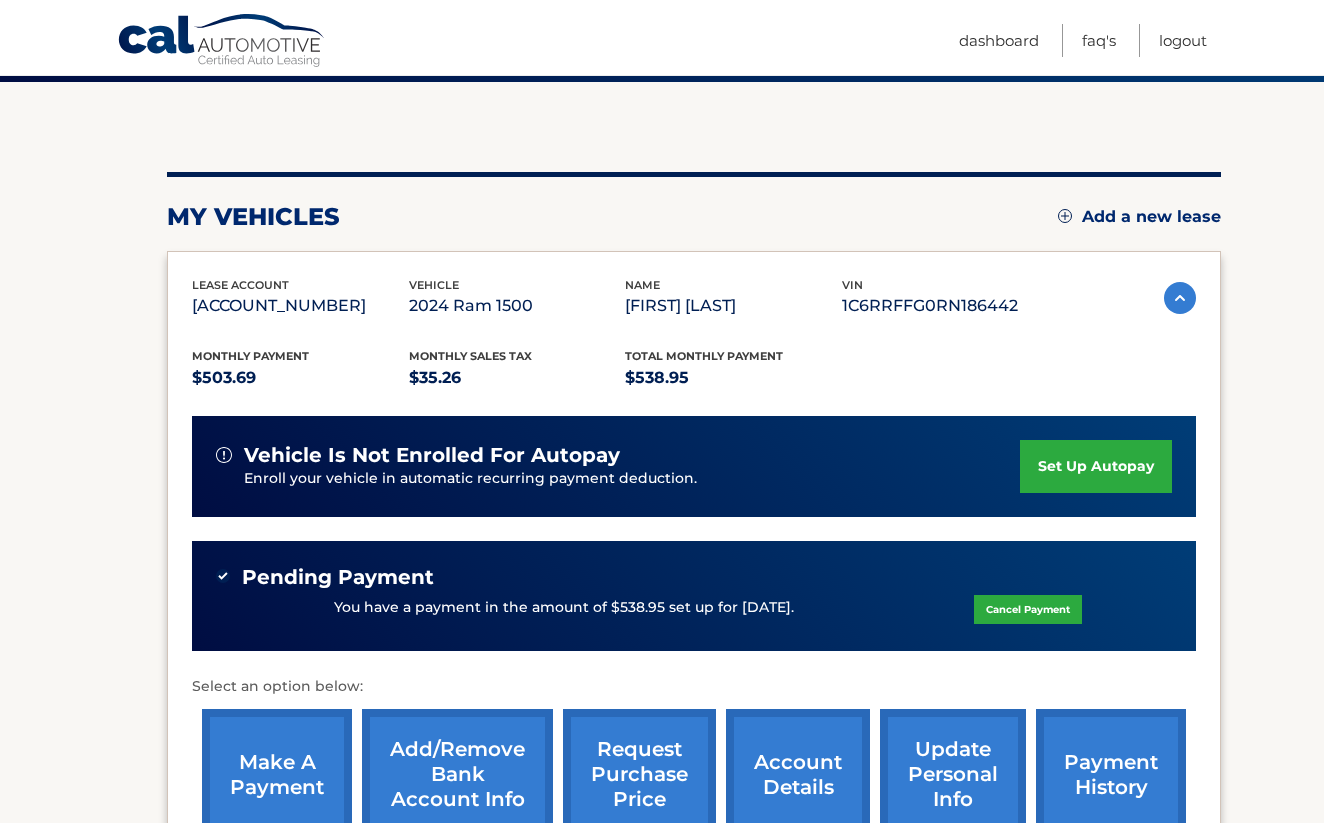 click on "Cancel Payment" 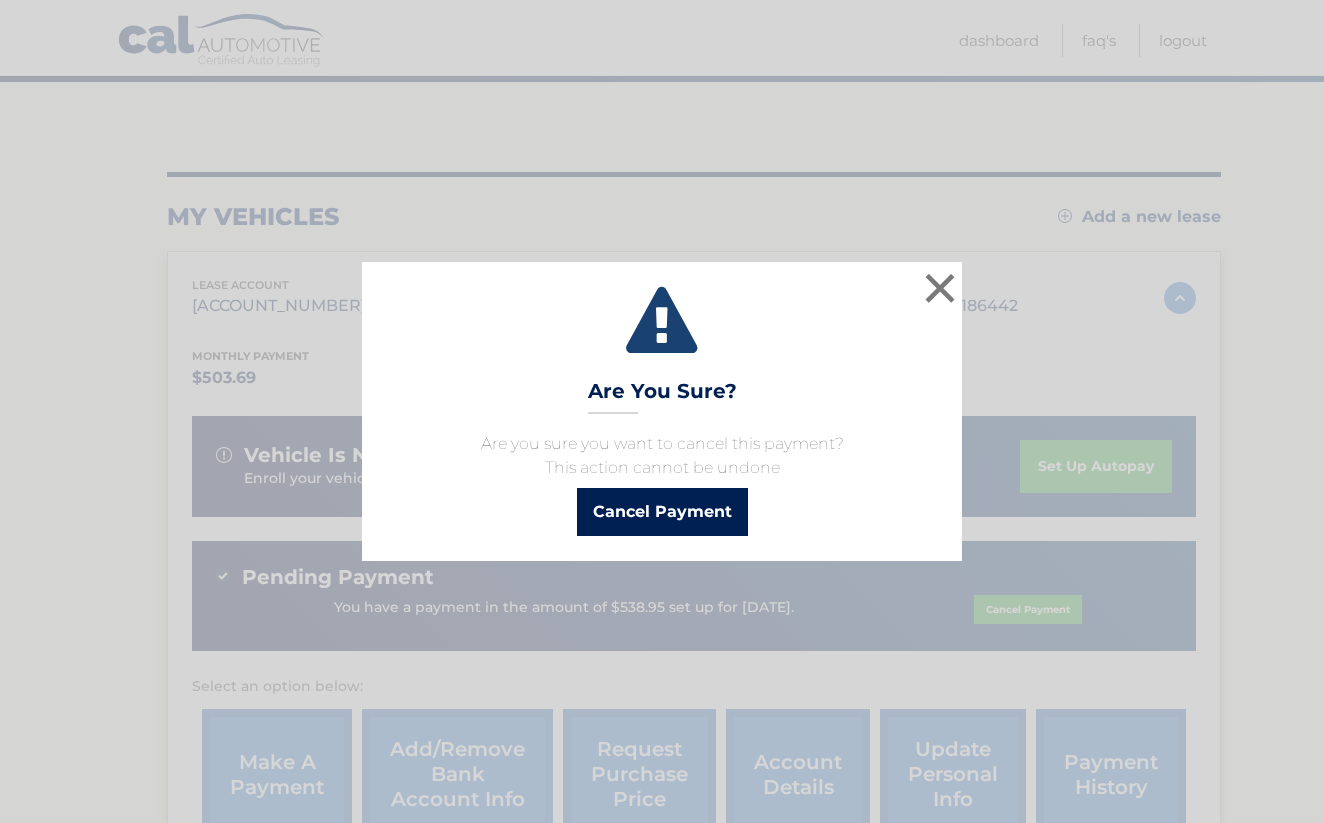 click on "Cancel Payment" at bounding box center [662, 512] 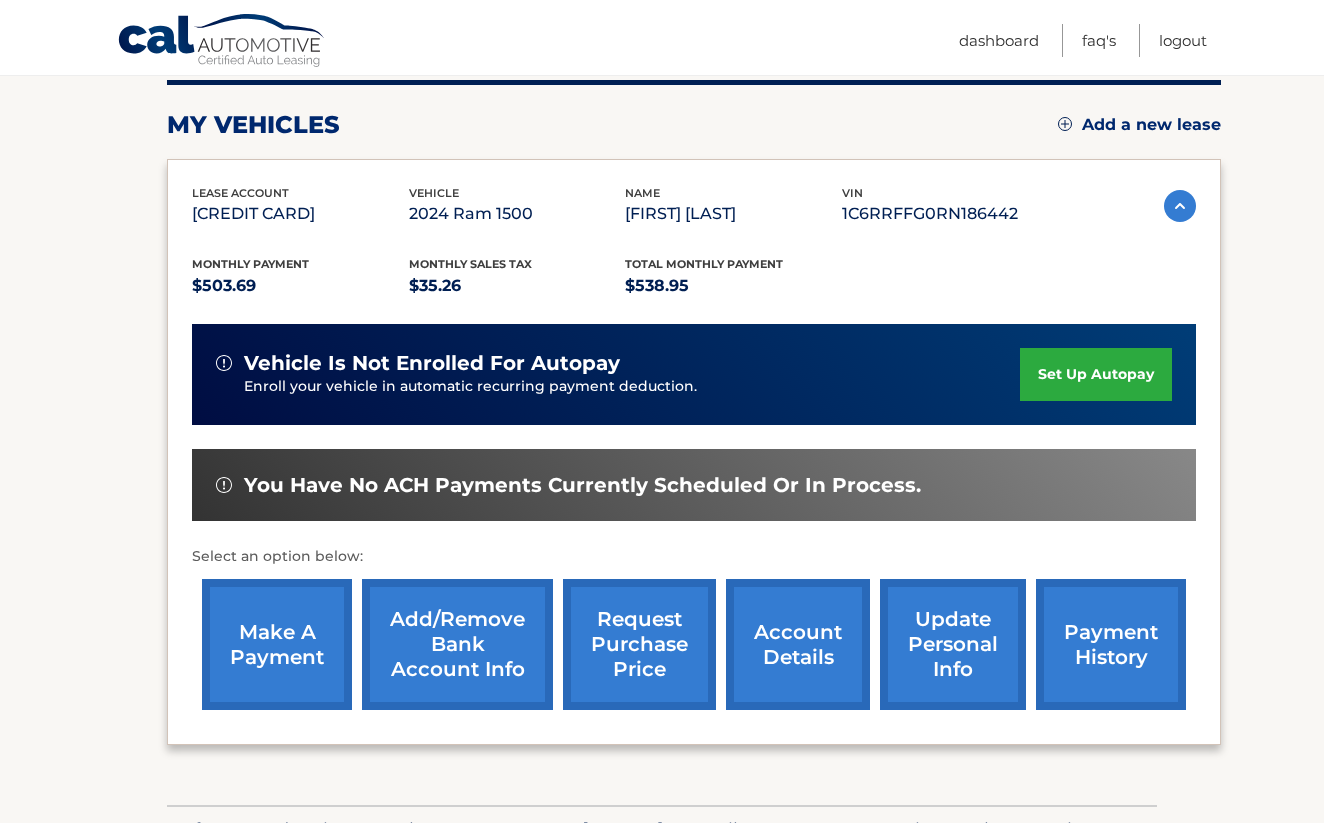 scroll, scrollTop: 258, scrollLeft: 0, axis: vertical 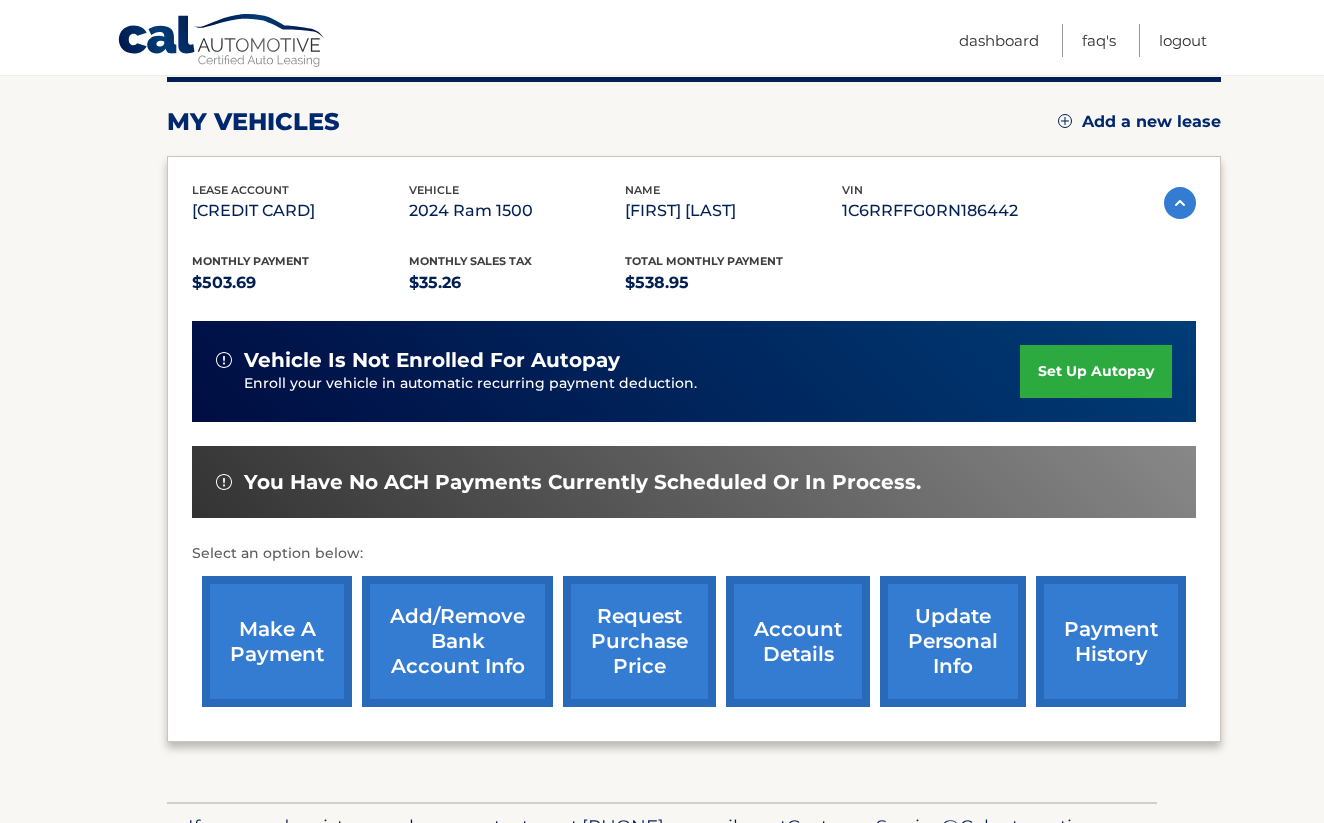 click on "Add/Remove bank account info" at bounding box center [457, 641] 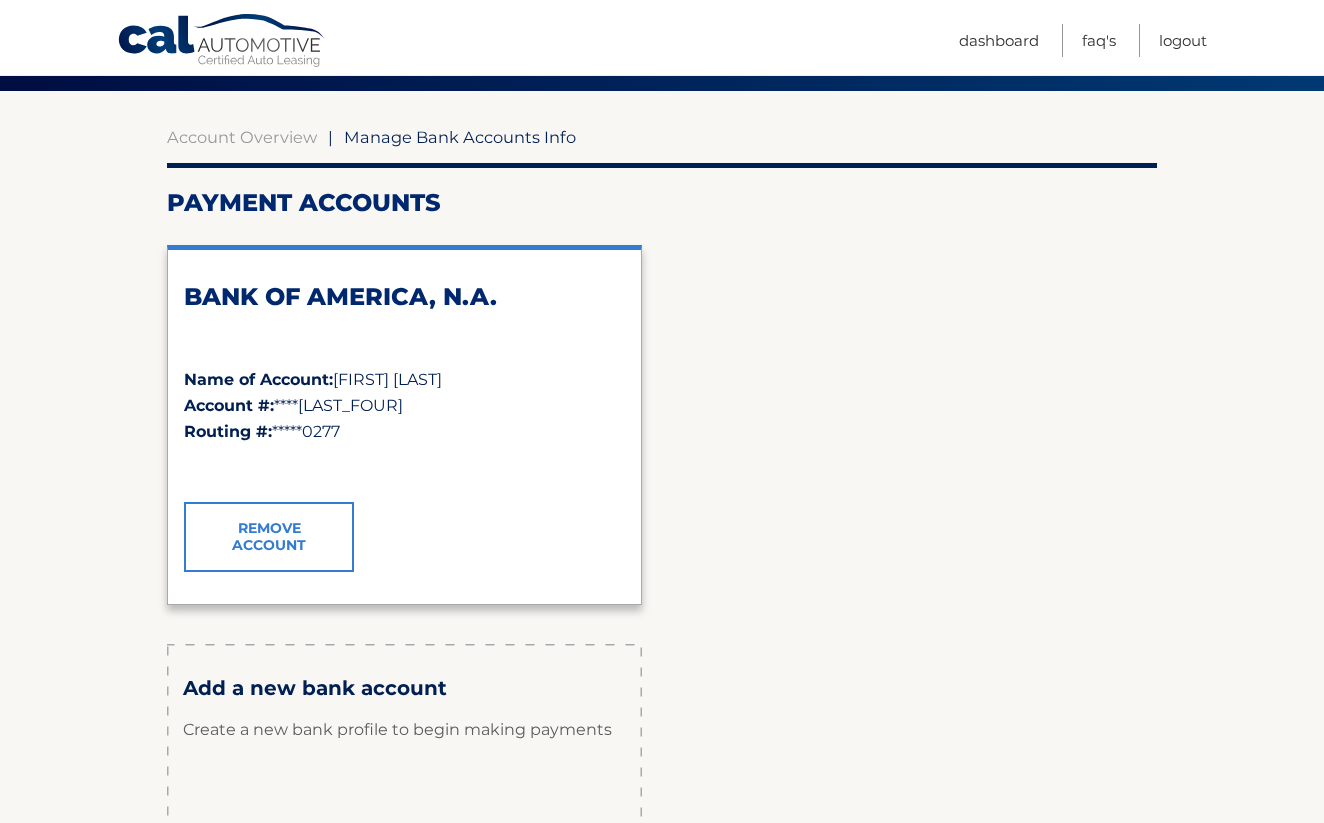 scroll, scrollTop: 231, scrollLeft: 0, axis: vertical 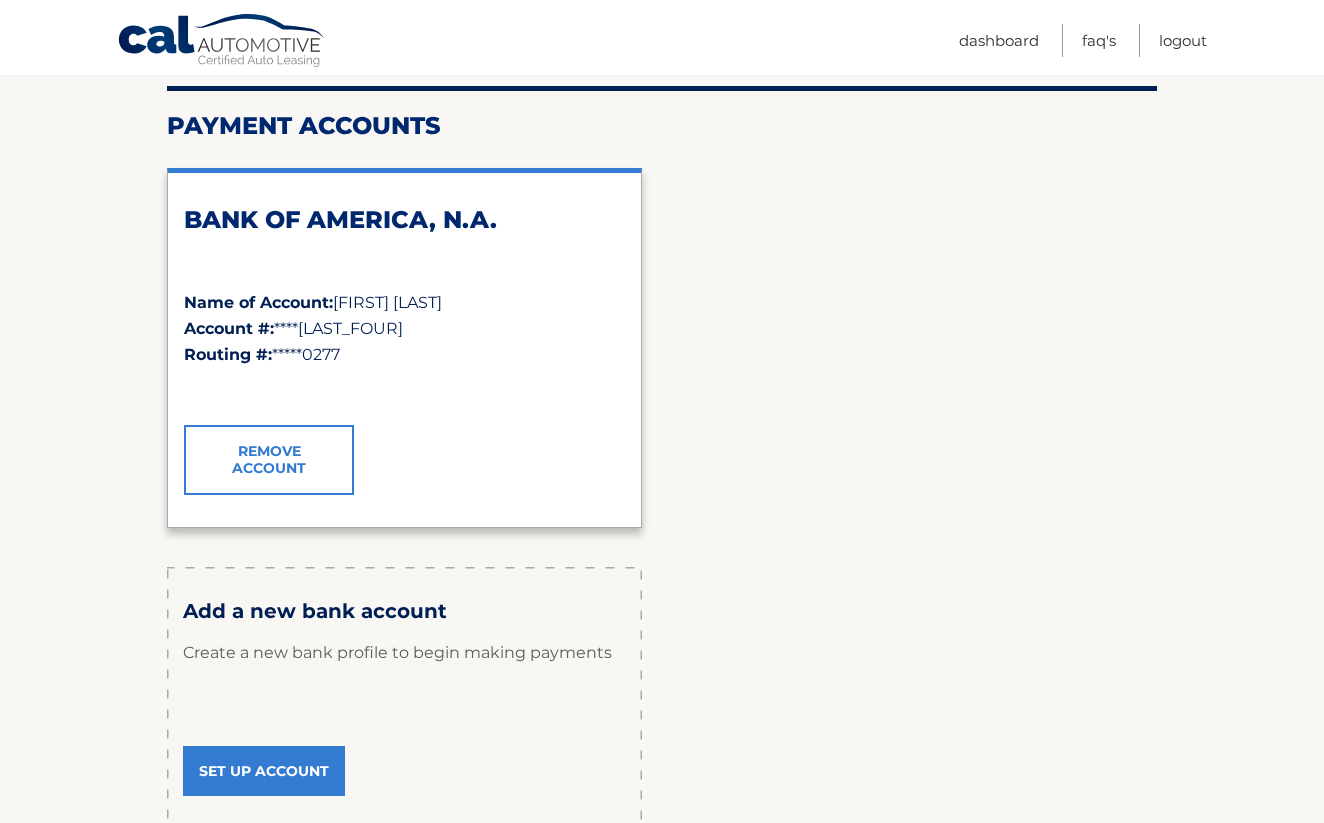 click on "Set Up Account" at bounding box center (264, 771) 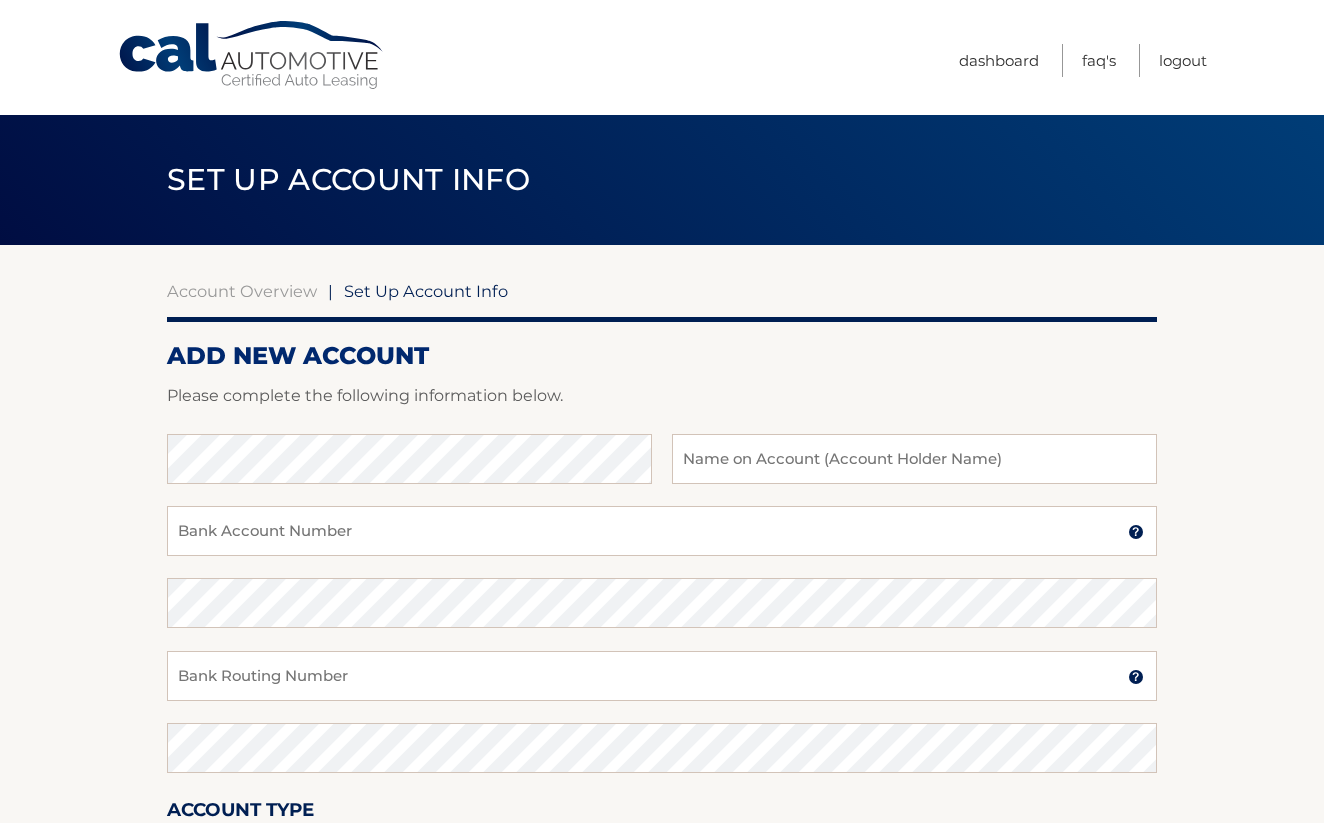 scroll, scrollTop: 0, scrollLeft: 0, axis: both 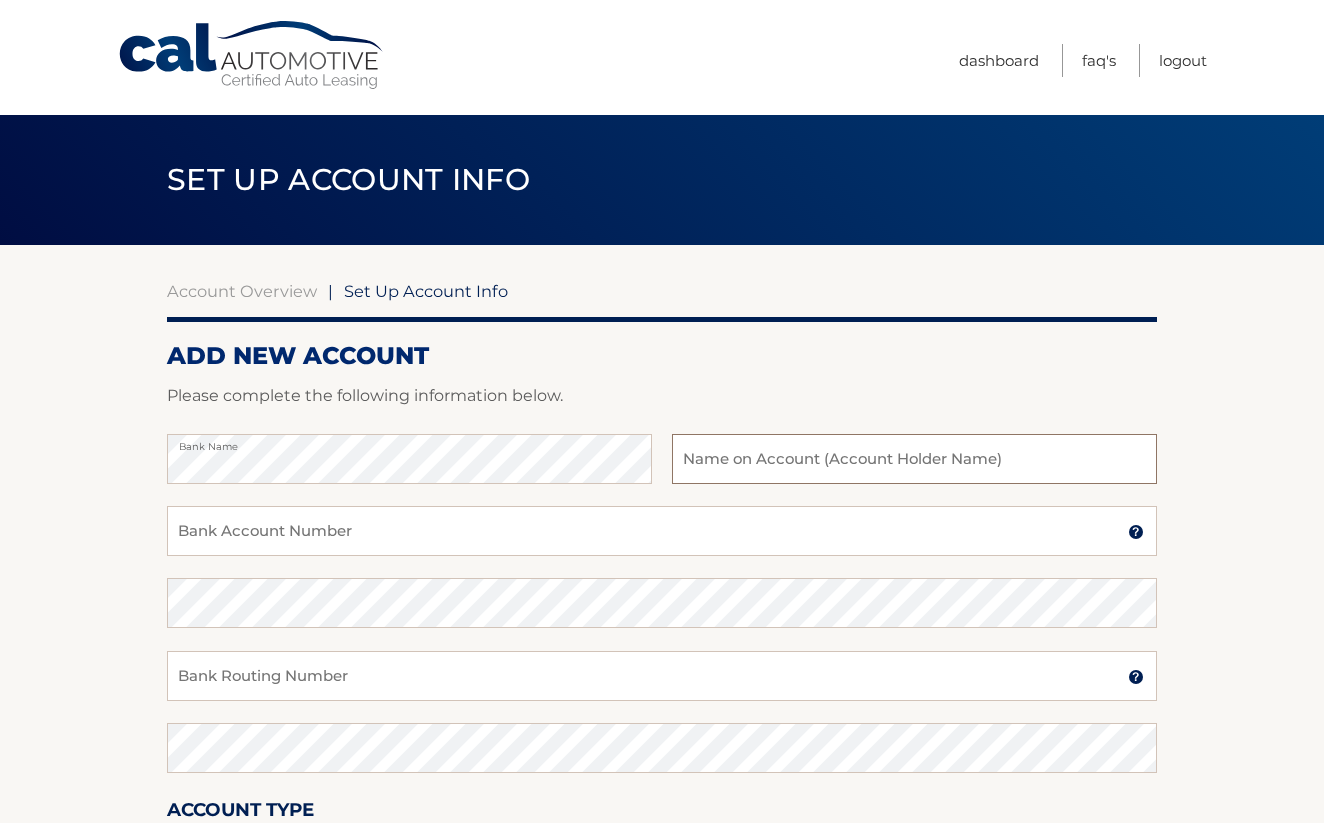 drag, startPoint x: 0, startPoint y: 0, endPoint x: 931, endPoint y: 456, distance: 1036.6759 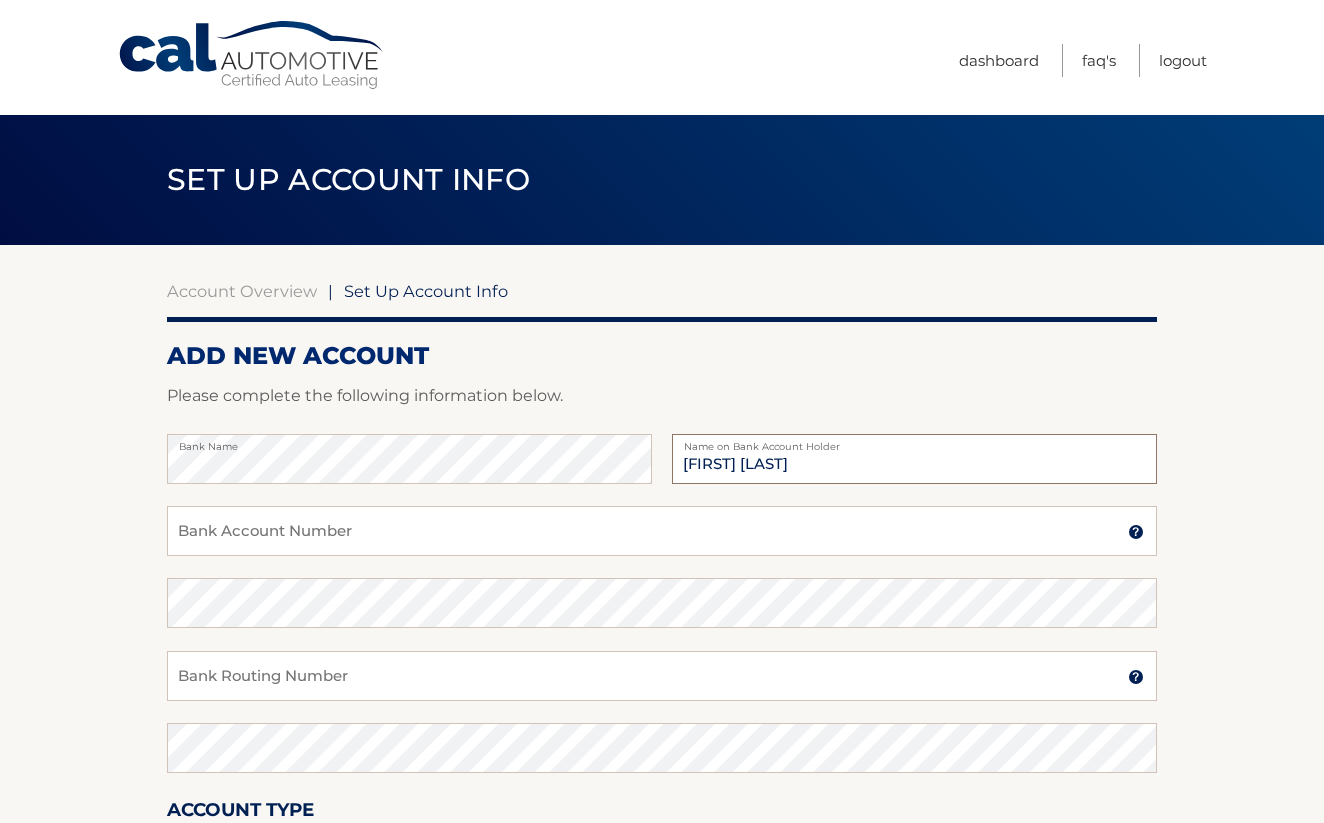 type on "[FIRST] [LAST]" 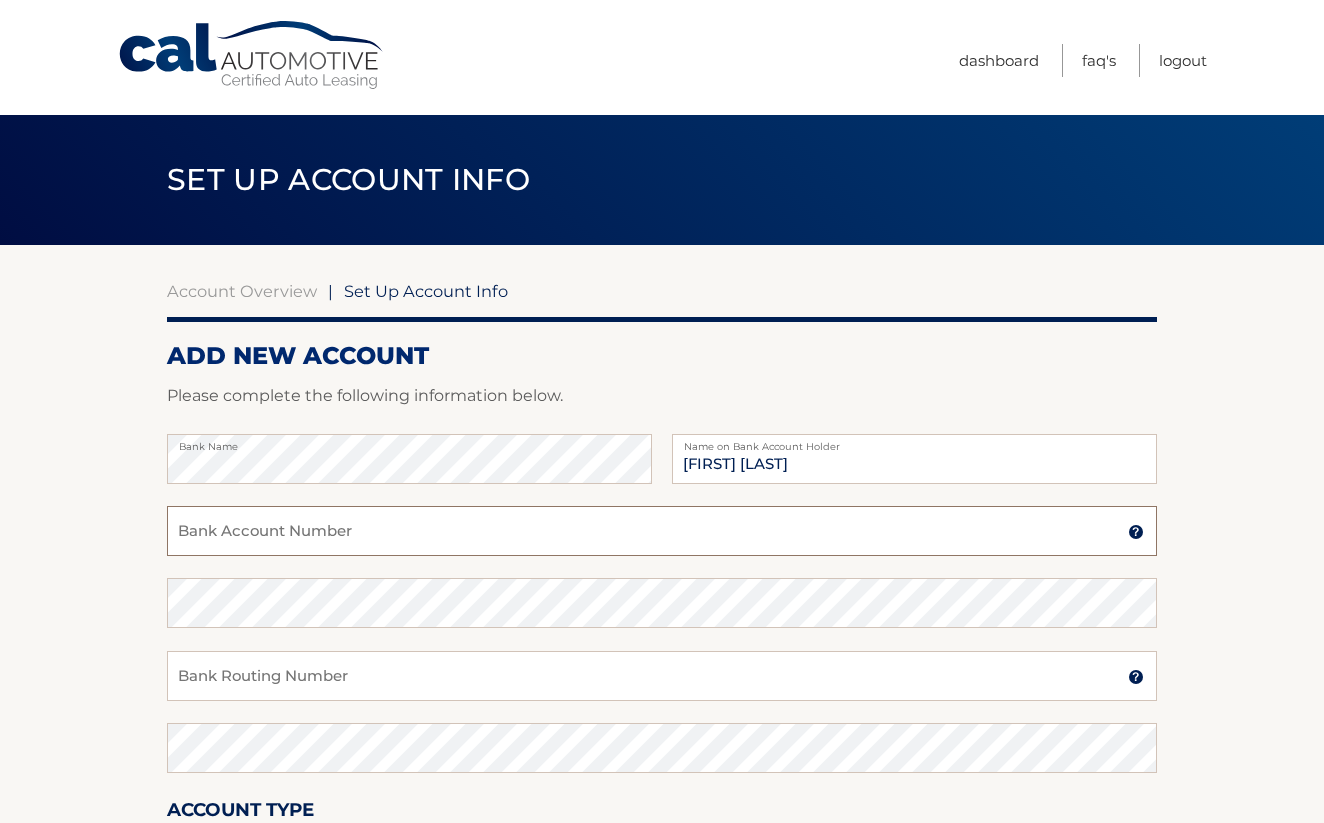 click on "Bank Account Number" at bounding box center [662, 531] 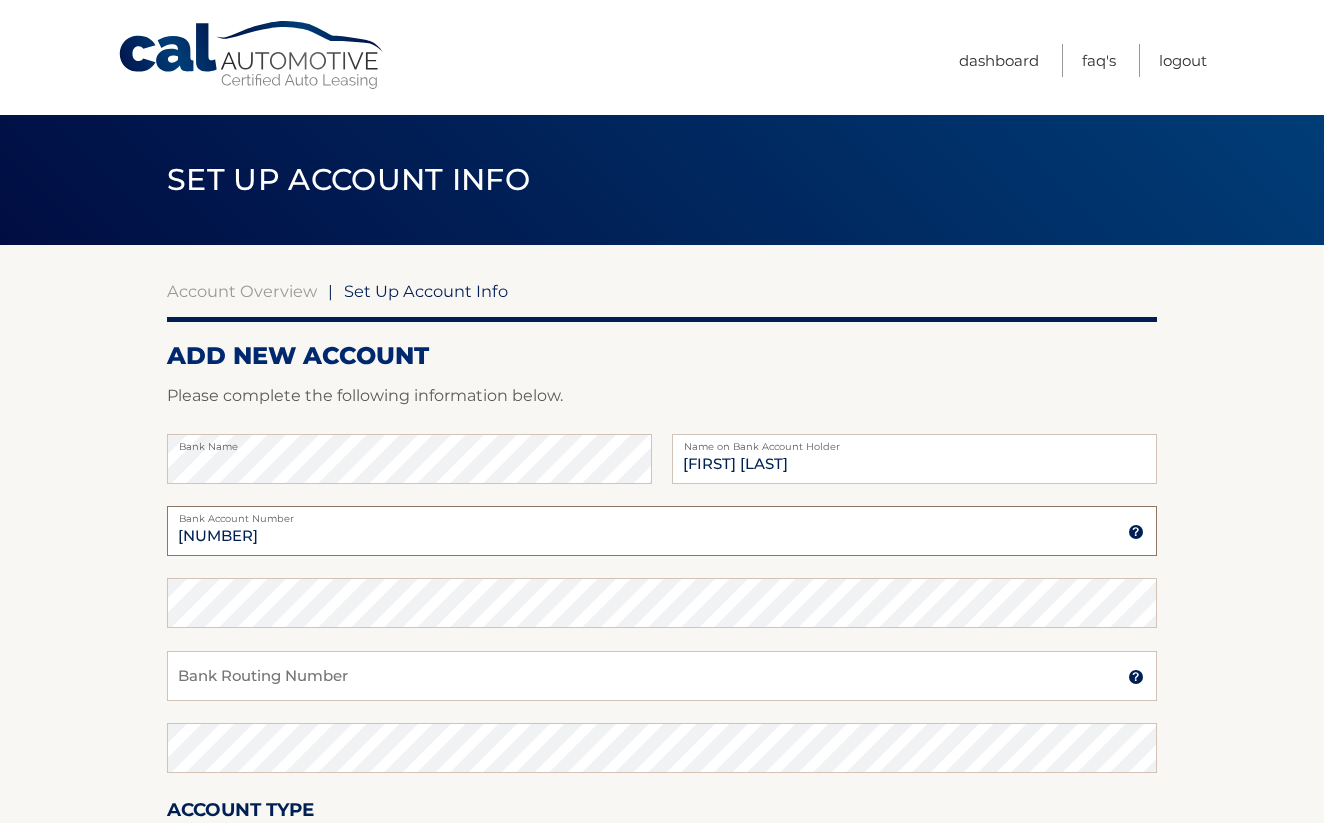 type on "[NUMBER]" 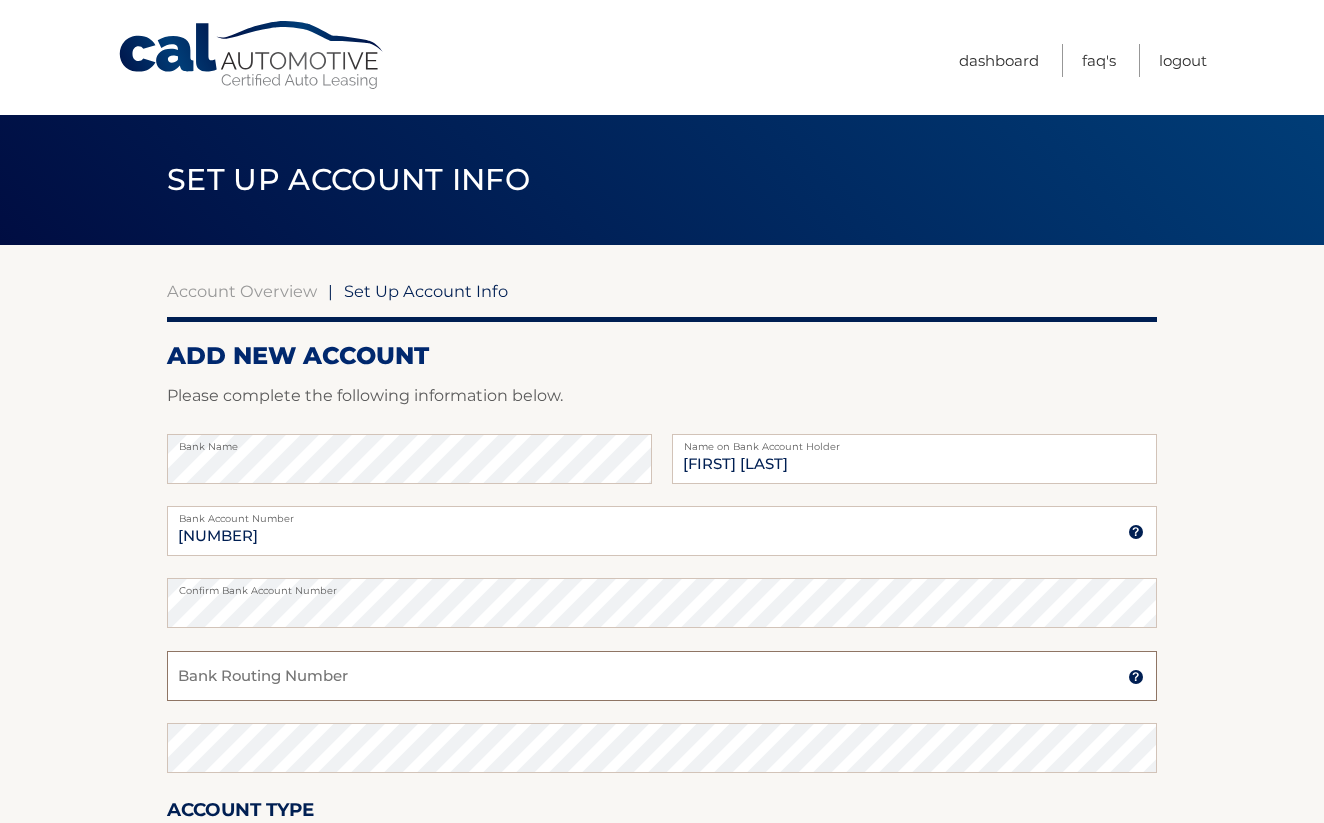 click on "Bank Routing Number" at bounding box center (662, 676) 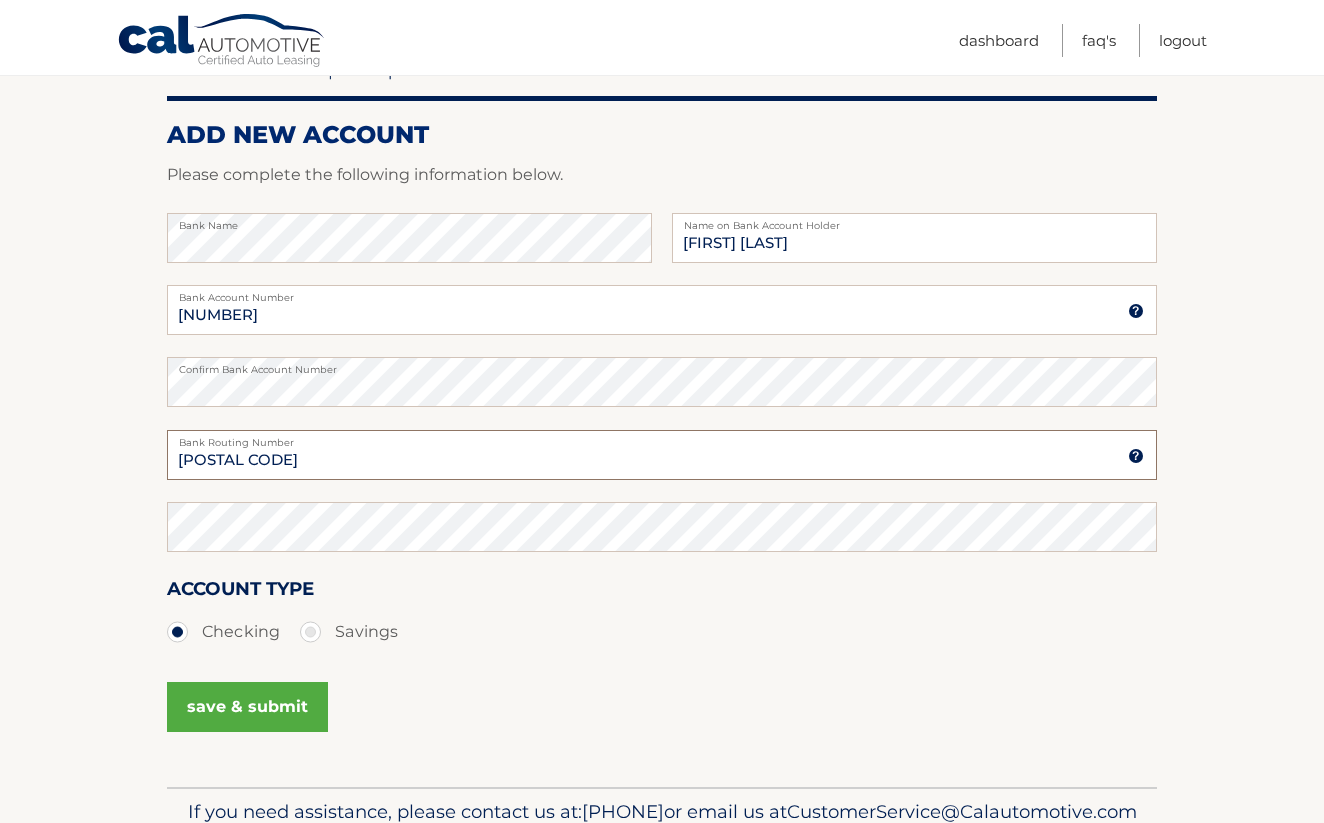 scroll, scrollTop: 222, scrollLeft: 0, axis: vertical 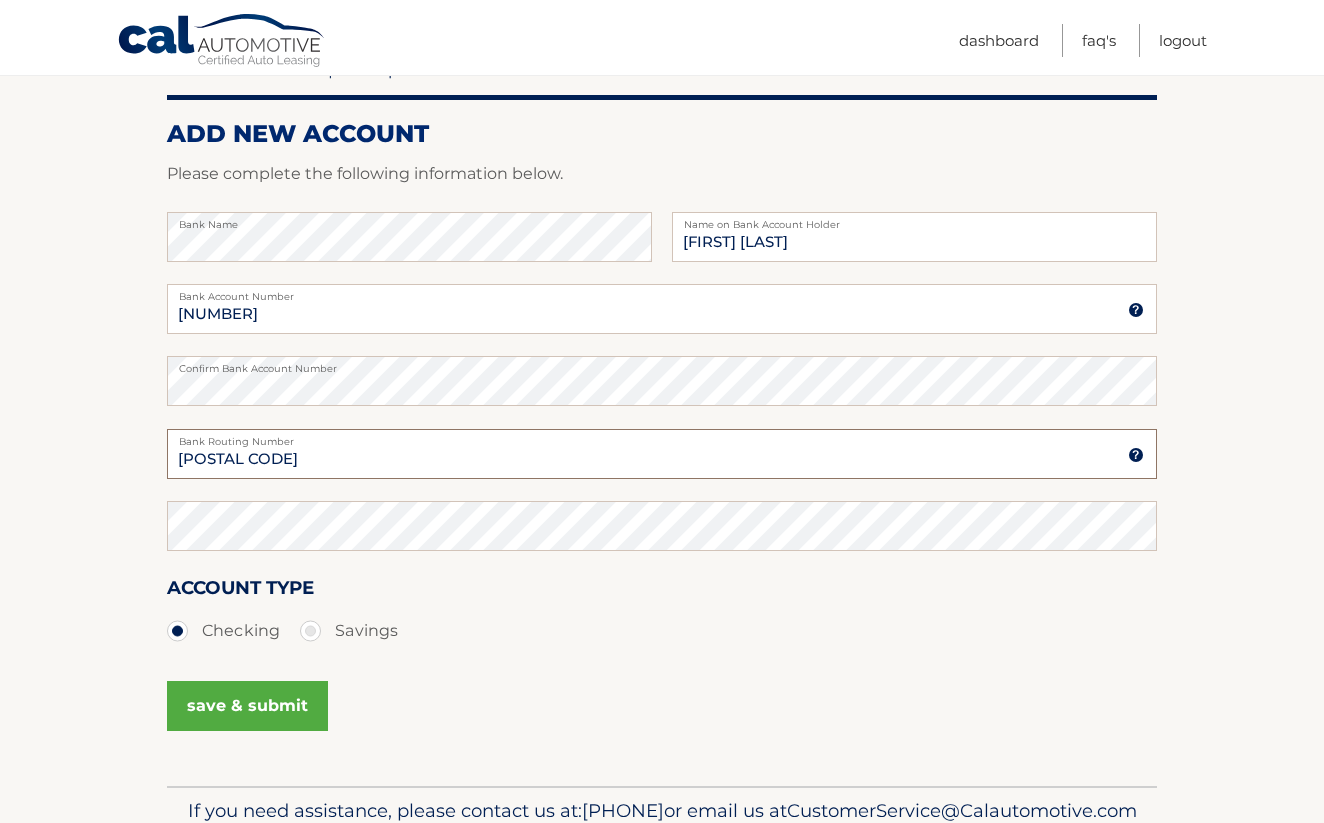 type on "021200339" 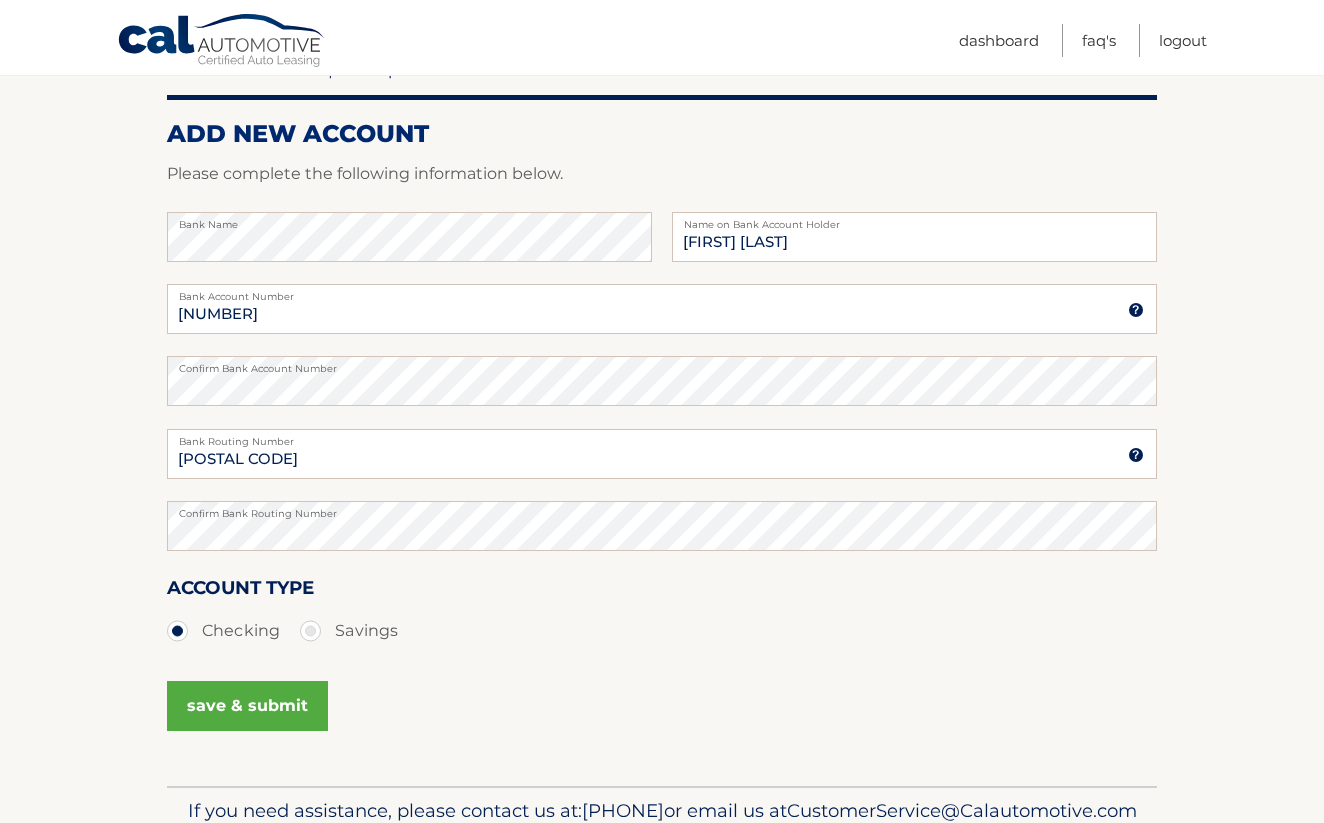 click on "save & submit" at bounding box center (247, 706) 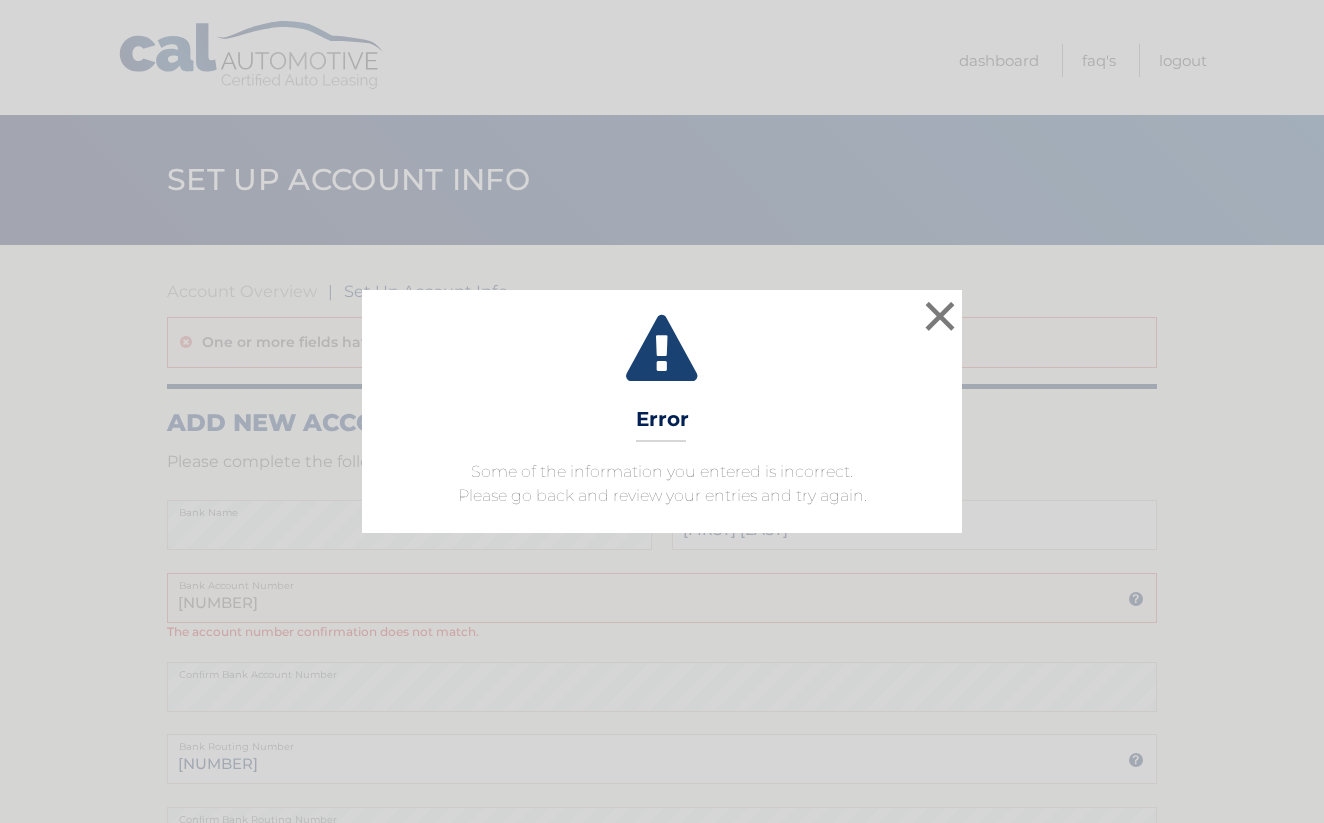 scroll, scrollTop: 0, scrollLeft: 0, axis: both 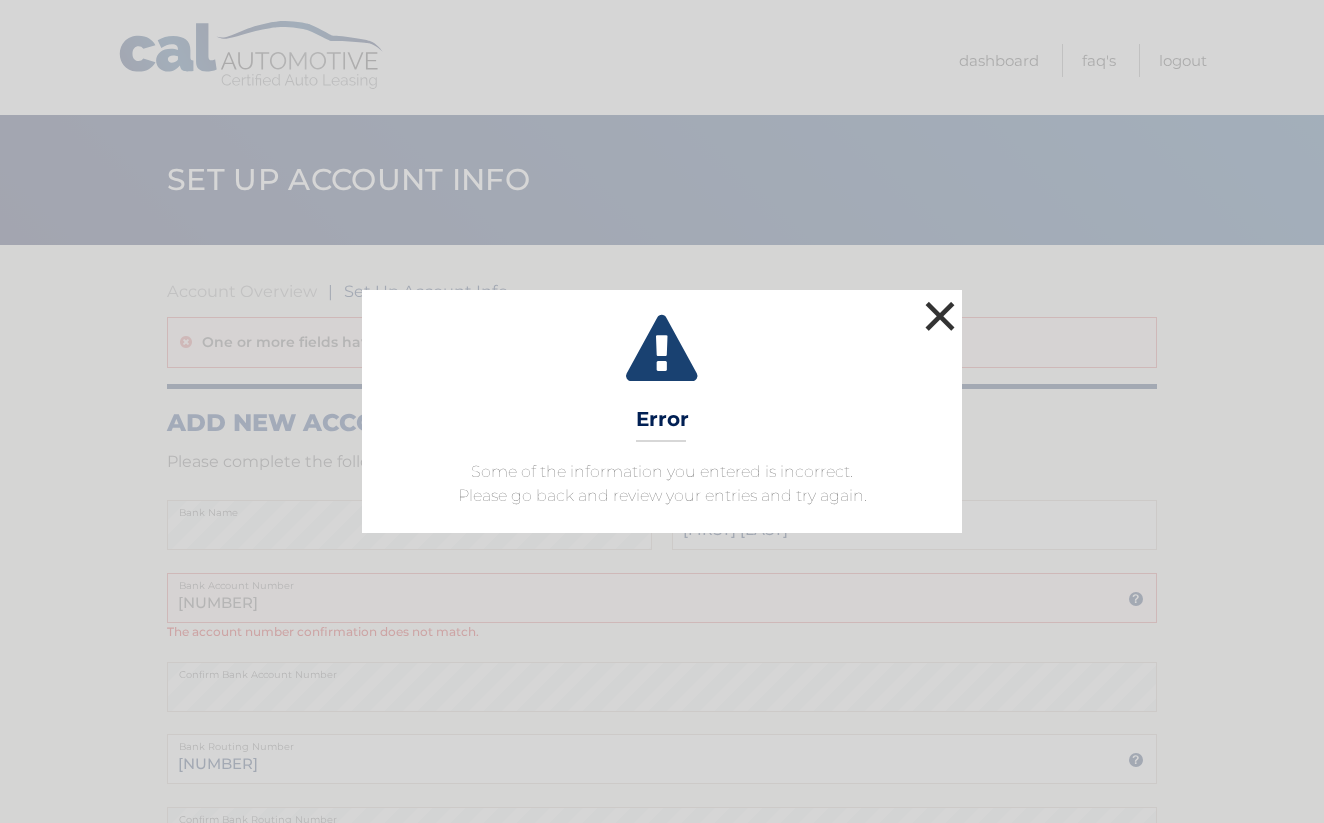 click on "×" at bounding box center (940, 316) 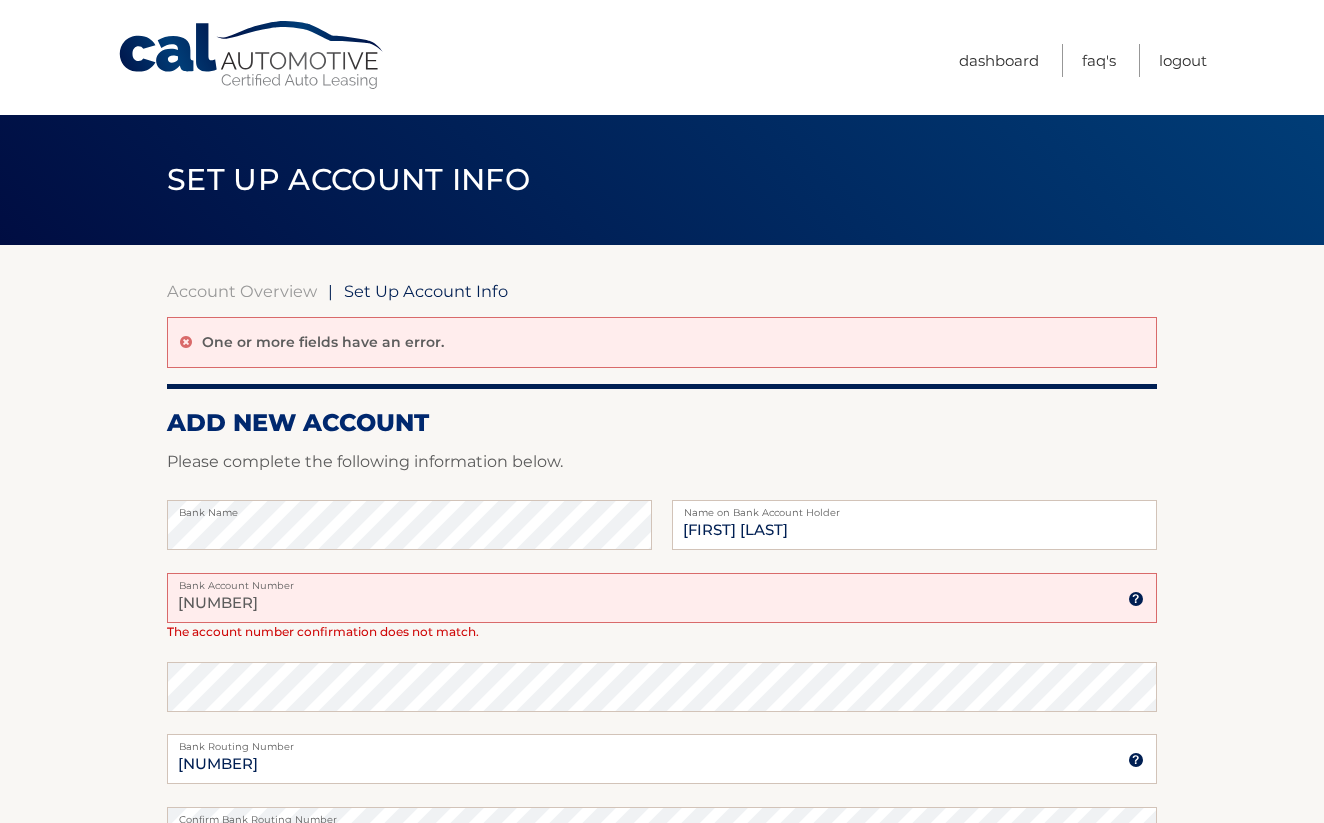 click on "[NUMBER]" at bounding box center [662, 598] 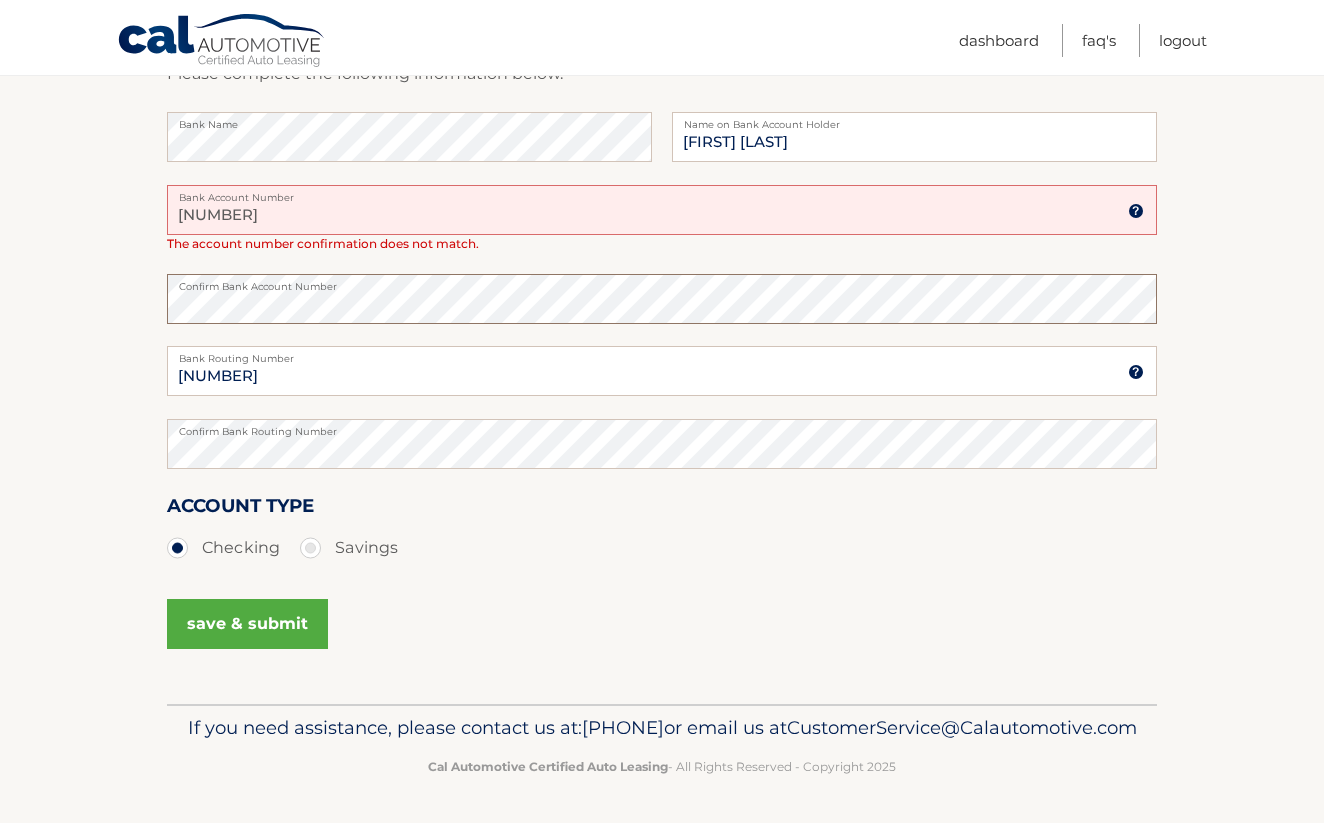 scroll, scrollTop: 412, scrollLeft: 0, axis: vertical 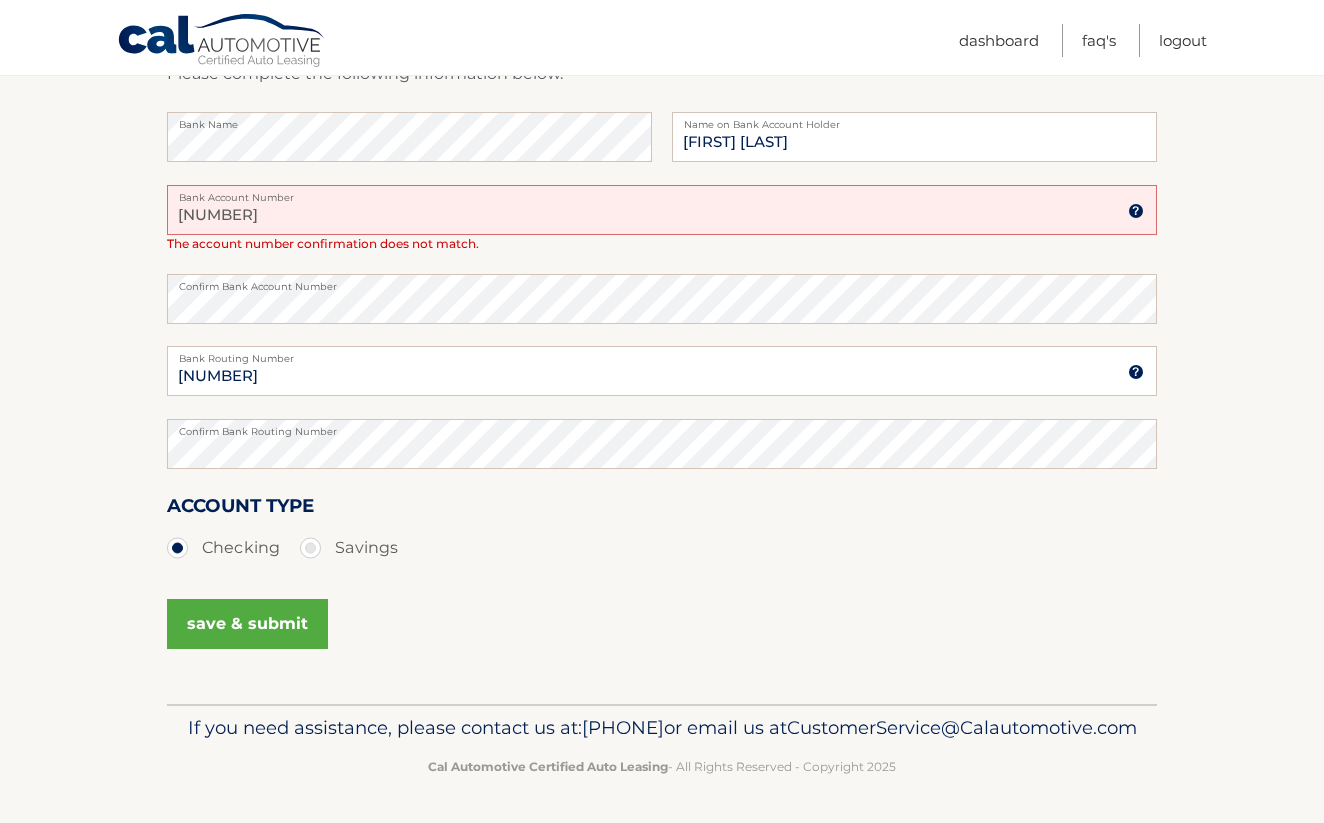 click on "save & submit" at bounding box center (247, 624) 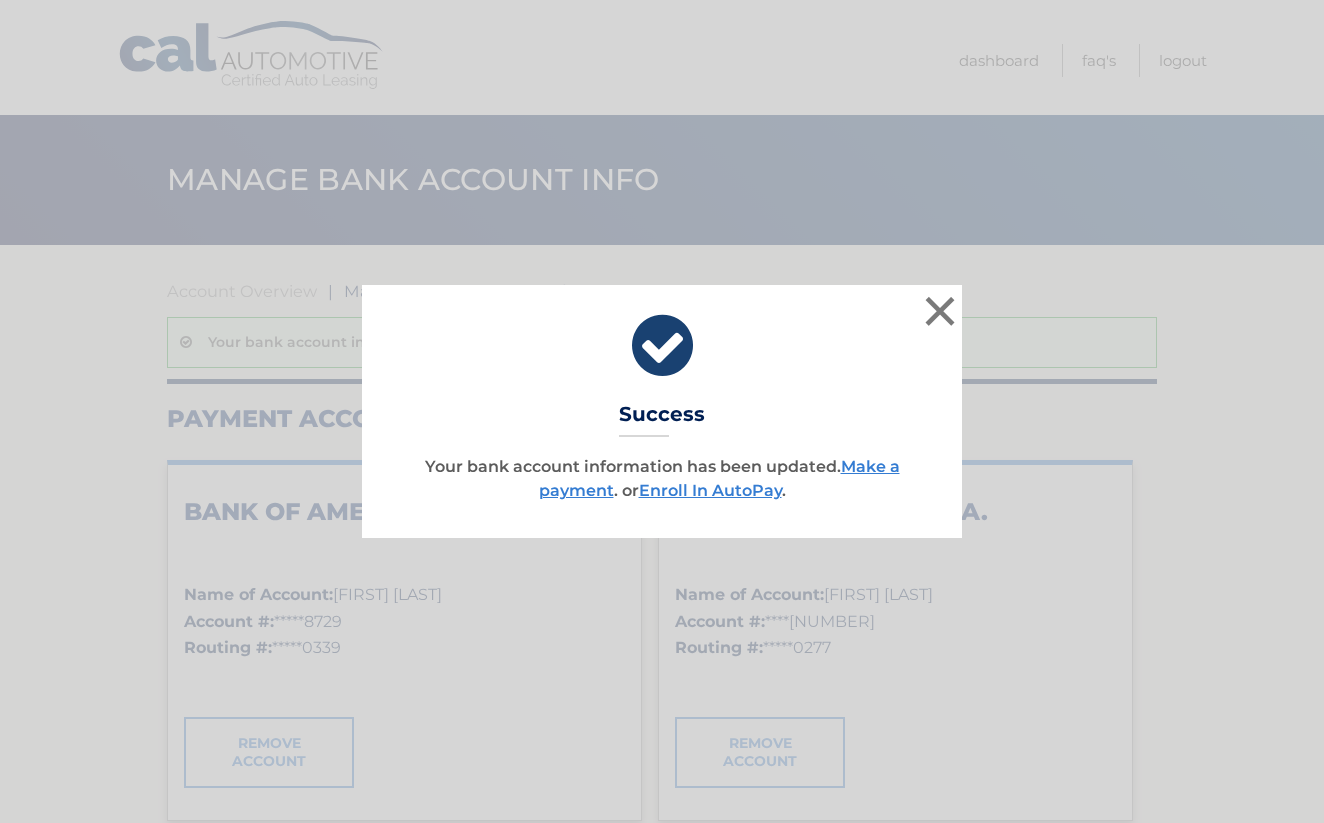 scroll, scrollTop: 0, scrollLeft: 0, axis: both 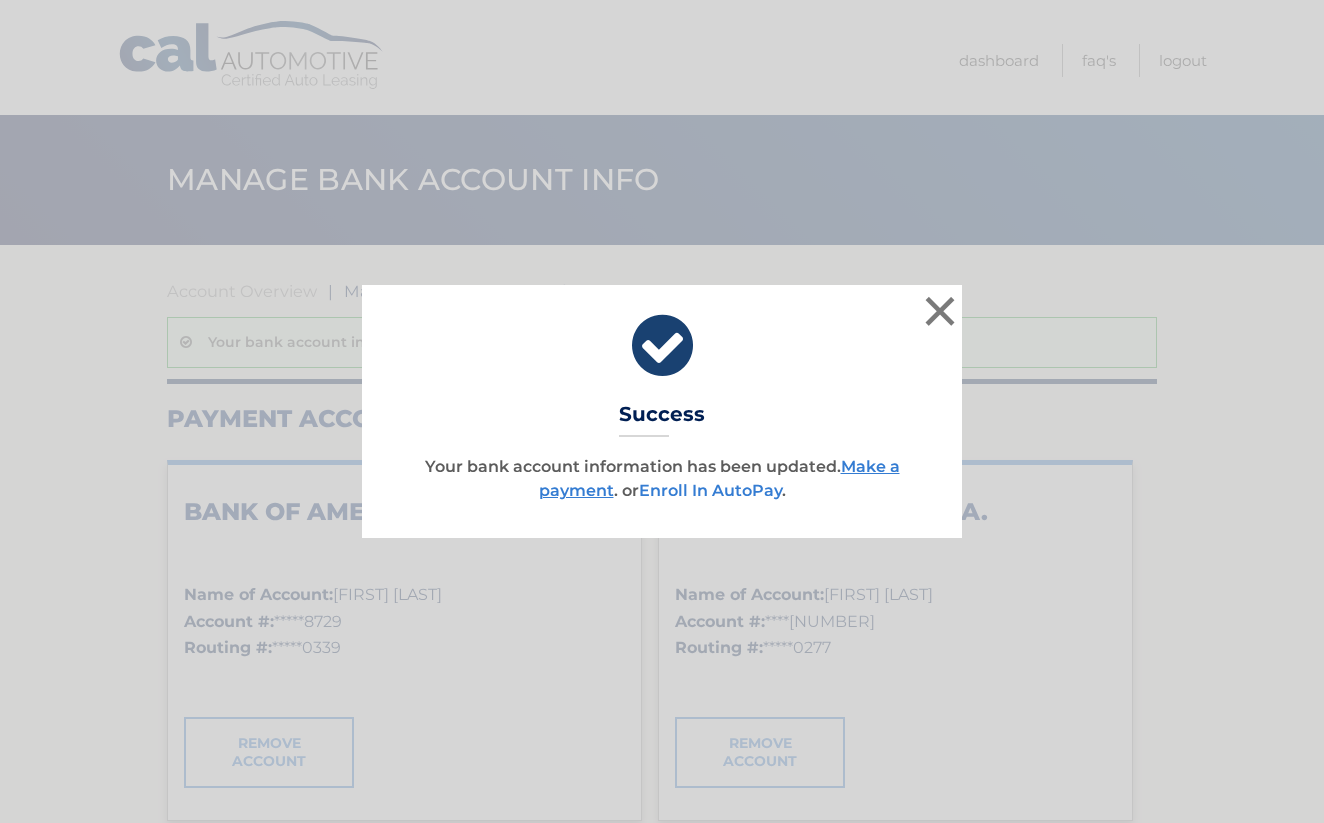 click on "Enroll In AutoPay" at bounding box center (710, 490) 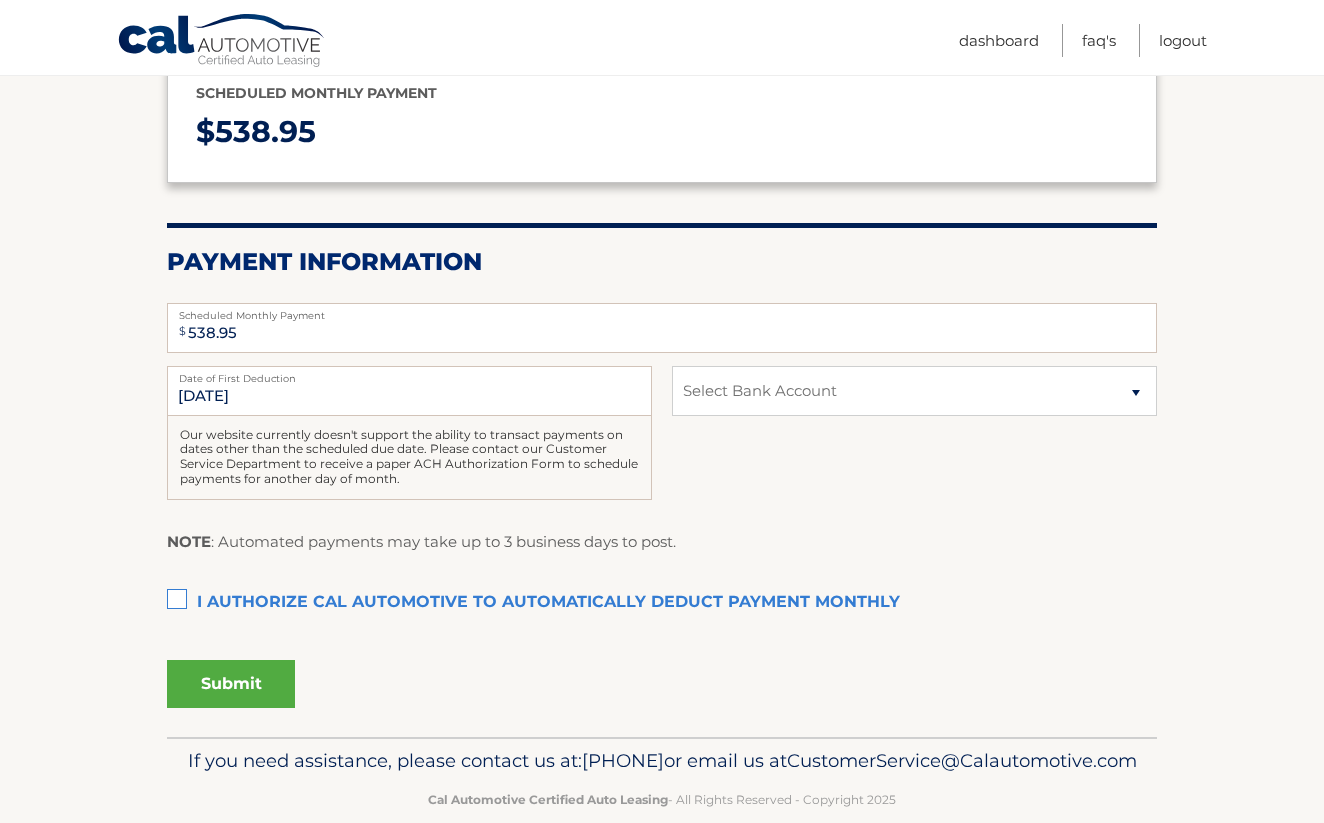 scroll, scrollTop: 263, scrollLeft: 0, axis: vertical 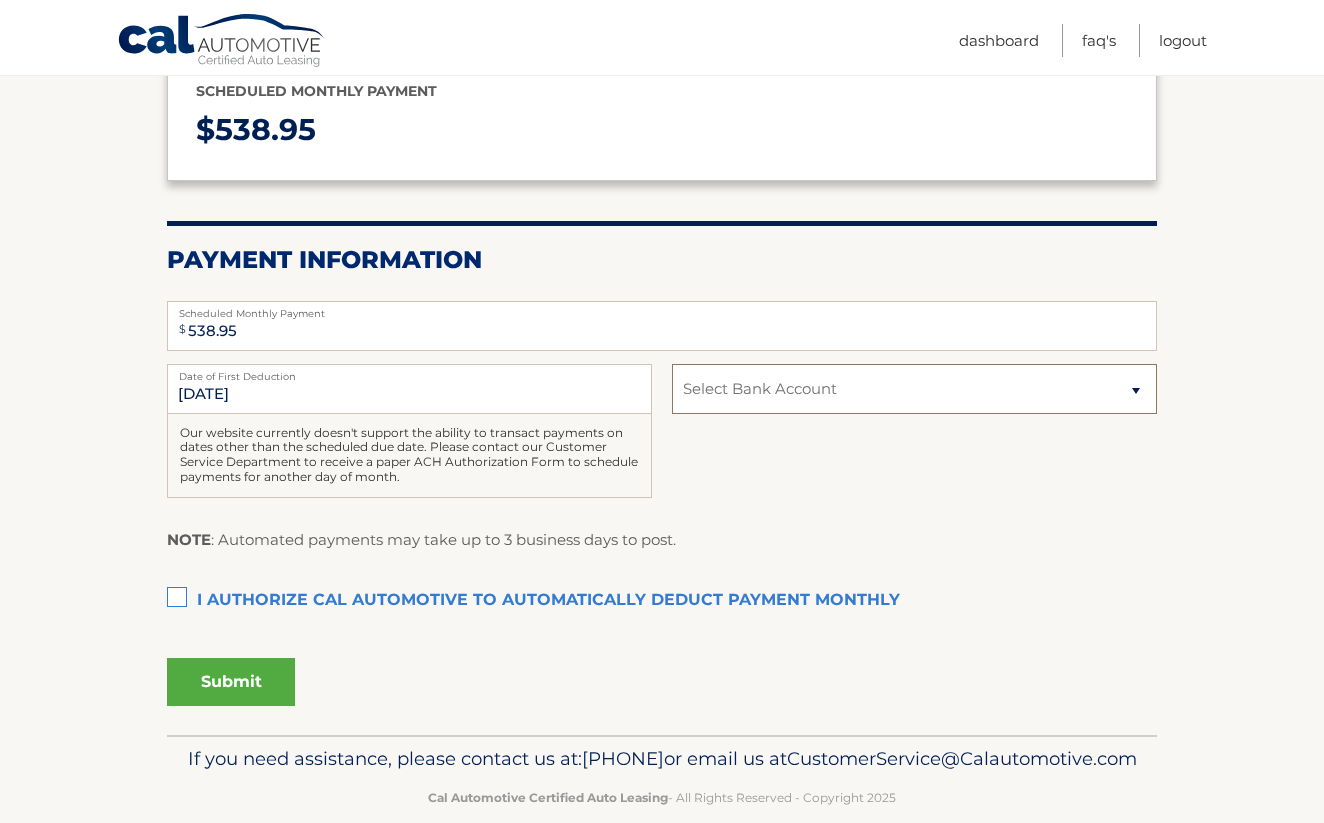 select on "NzRjODEyMGQtYmRmZC00NDVmLTgyNDItNDU2OTg2MzAwNmEw" 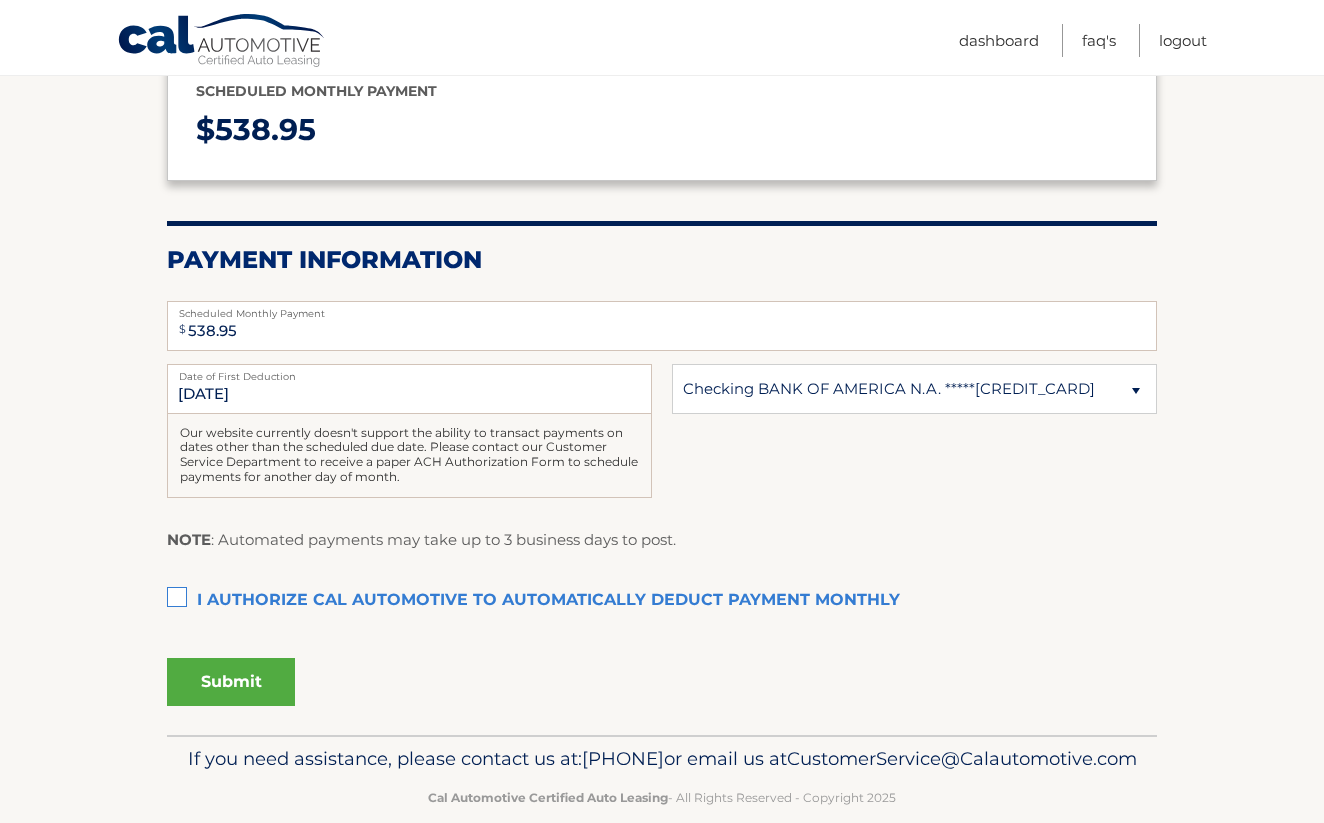 click on "I authorize cal automotive to automatically deduct payment monthly
This checkbox must be checked" at bounding box center (662, 601) 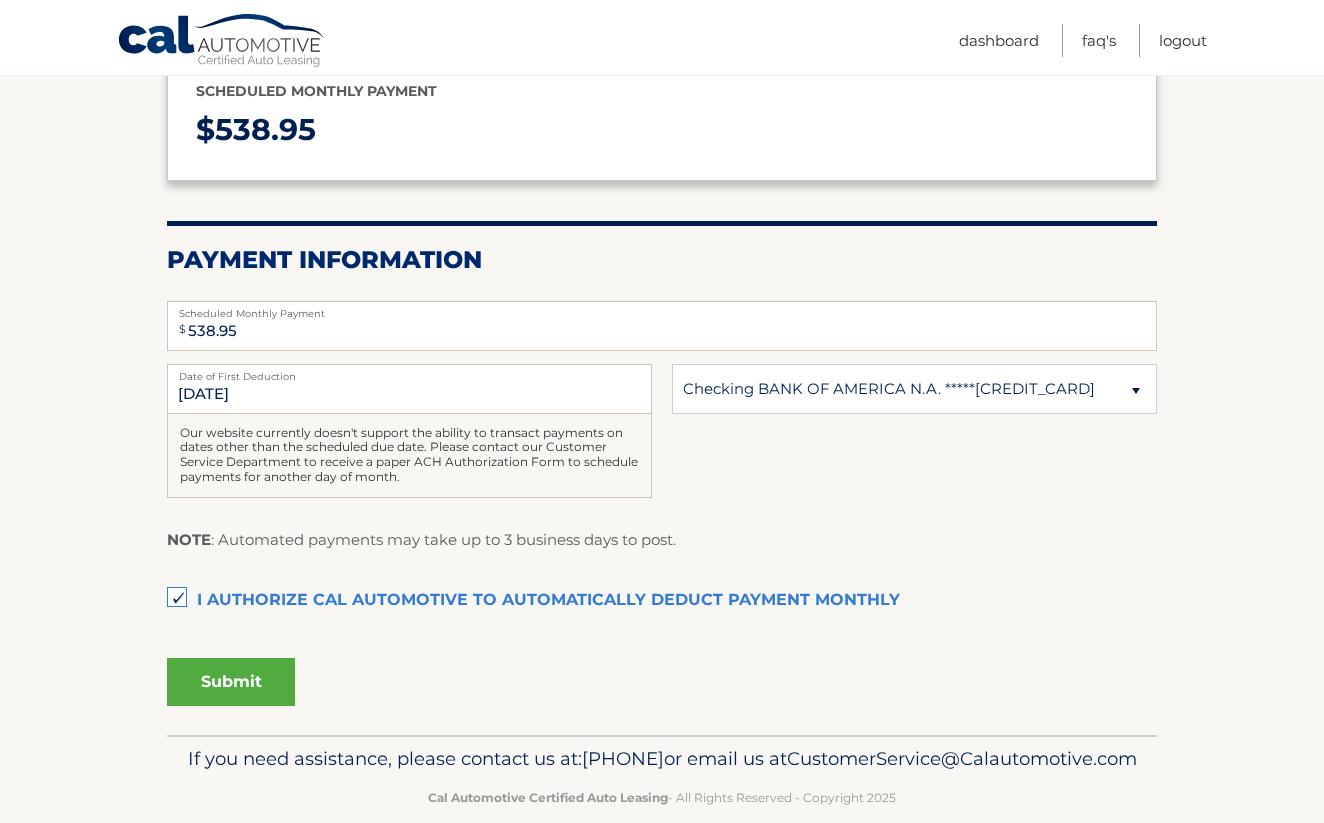click on "Submit" at bounding box center (231, 682) 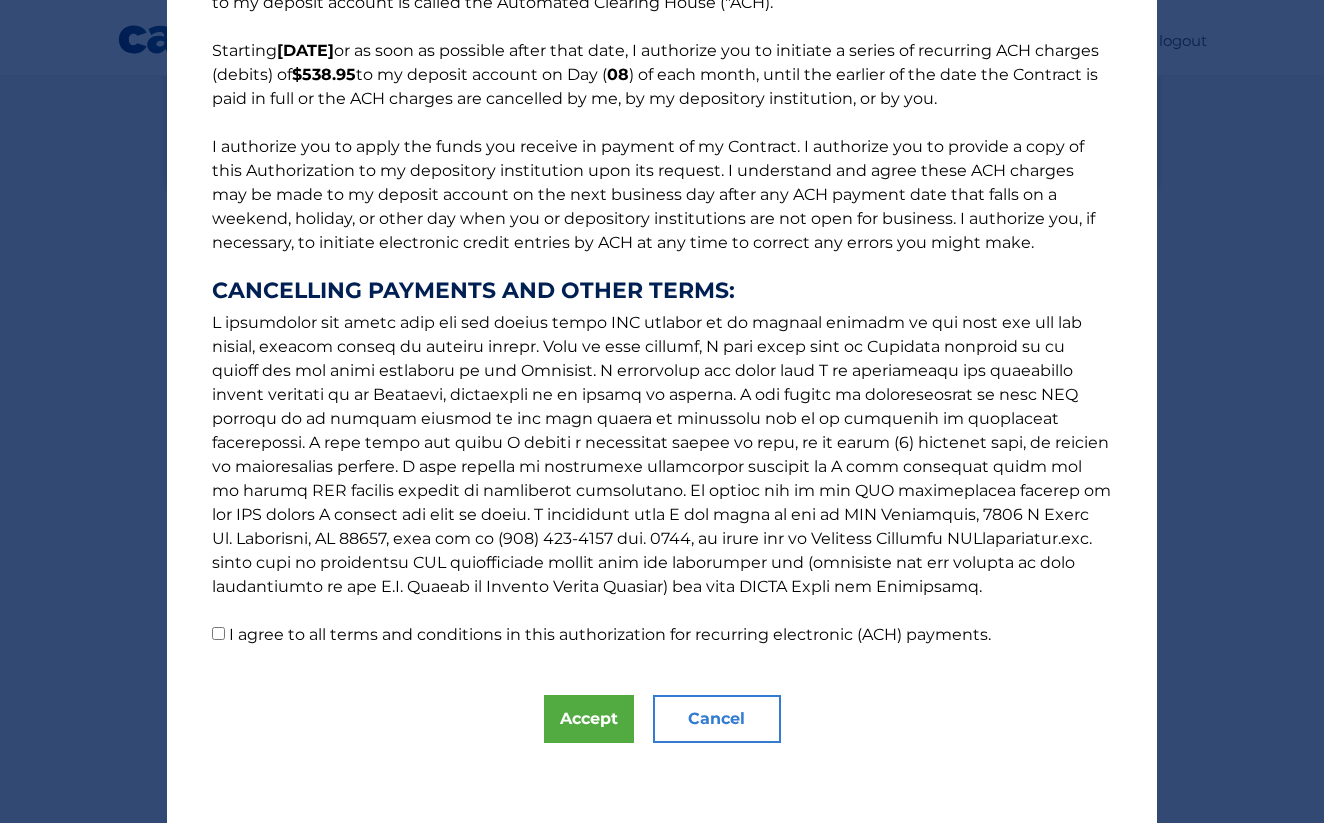 scroll, scrollTop: 146, scrollLeft: 0, axis: vertical 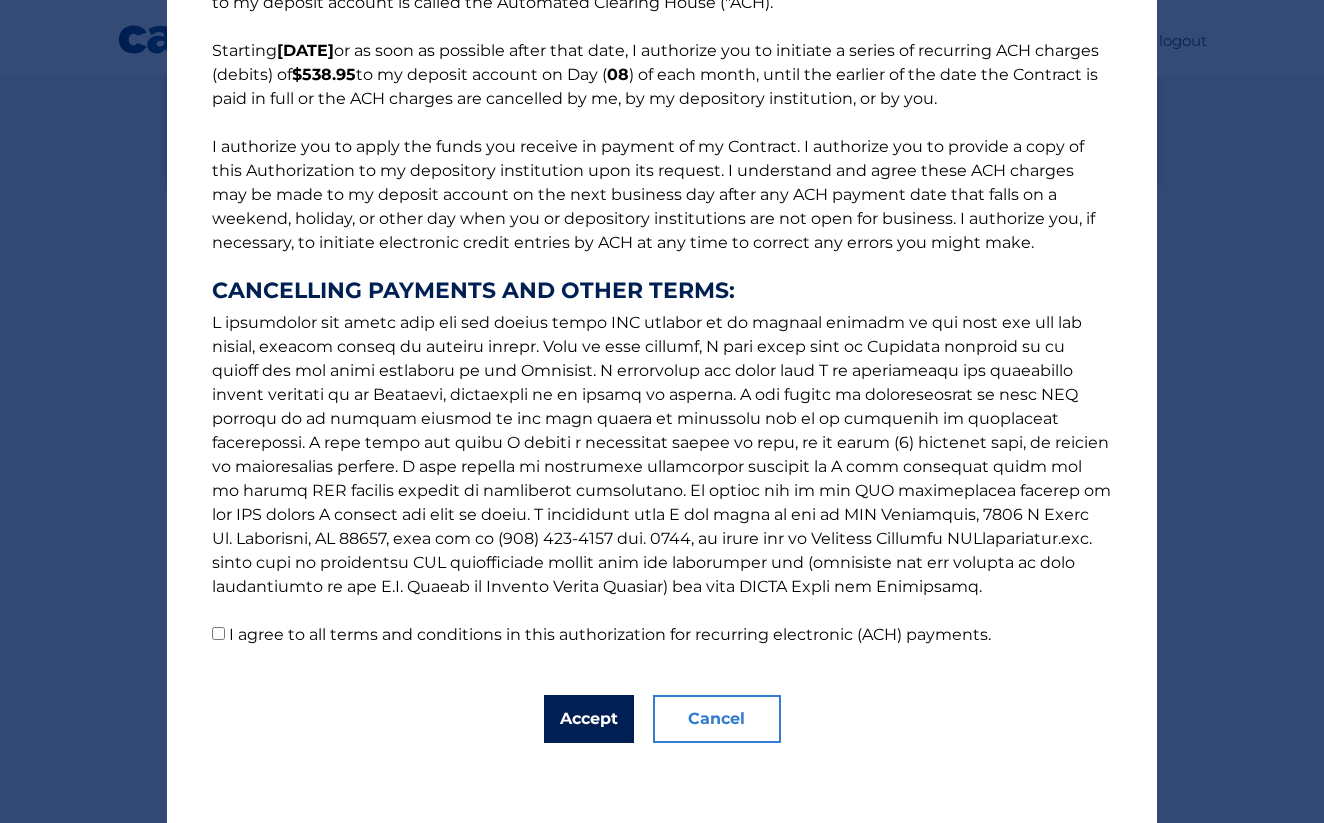 click on "Accept" at bounding box center [589, 719] 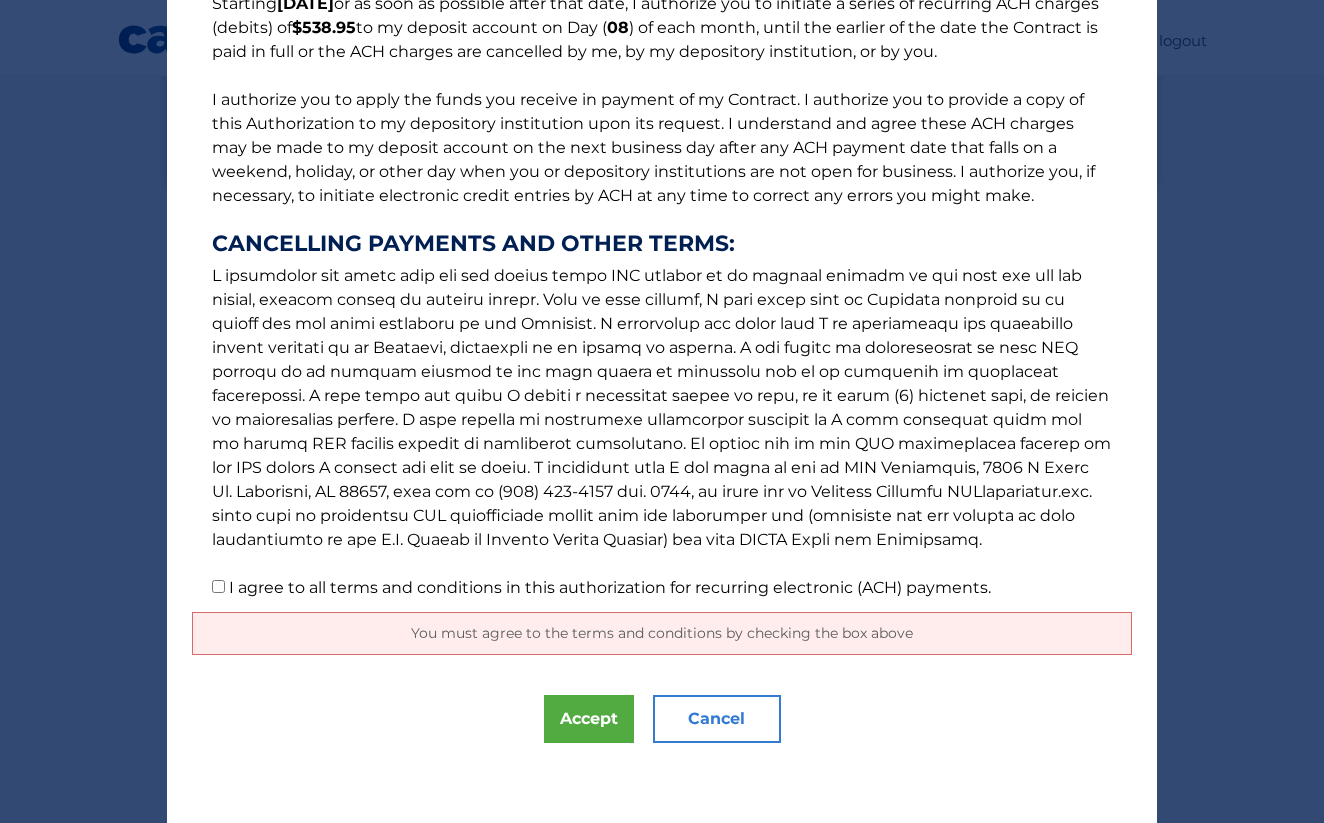 scroll, scrollTop: 193, scrollLeft: 0, axis: vertical 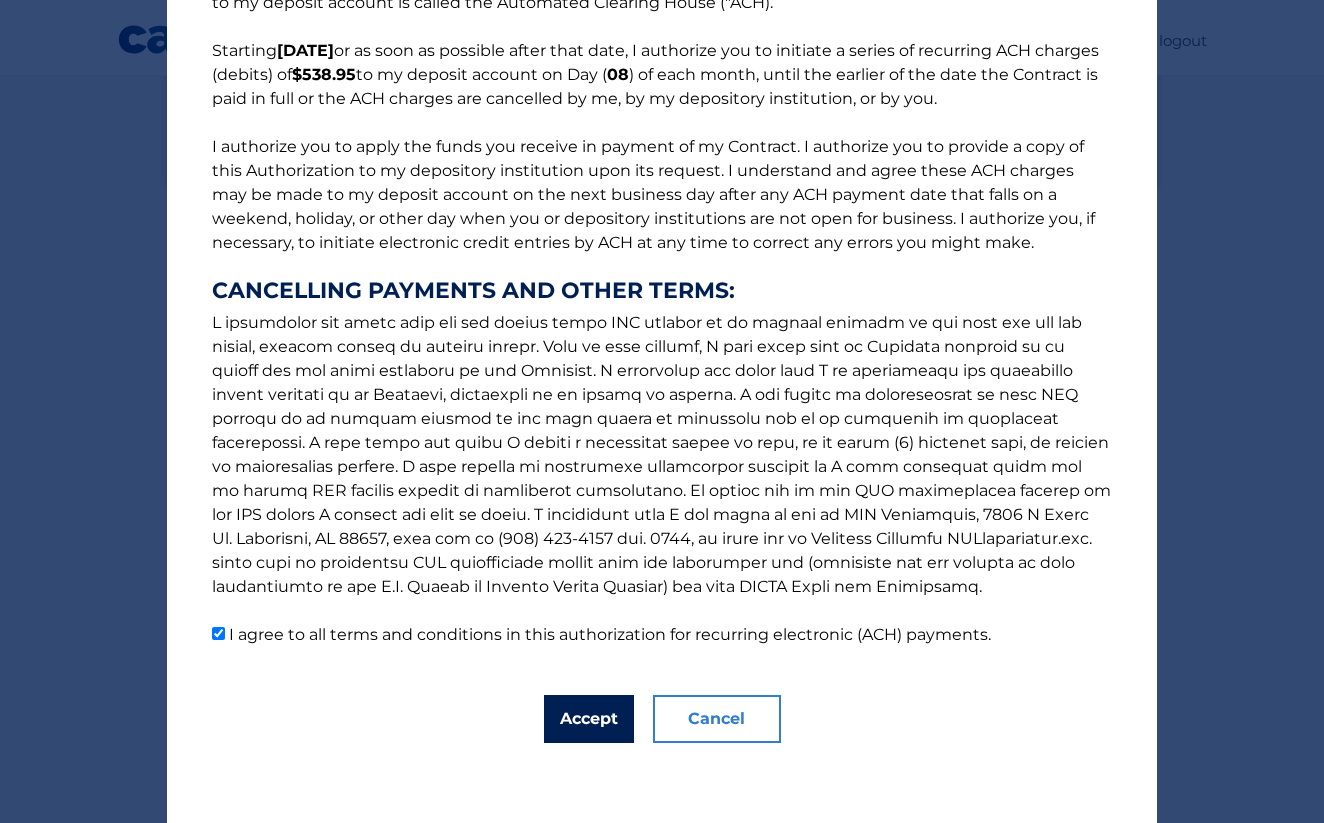 click on "Accept" at bounding box center (589, 719) 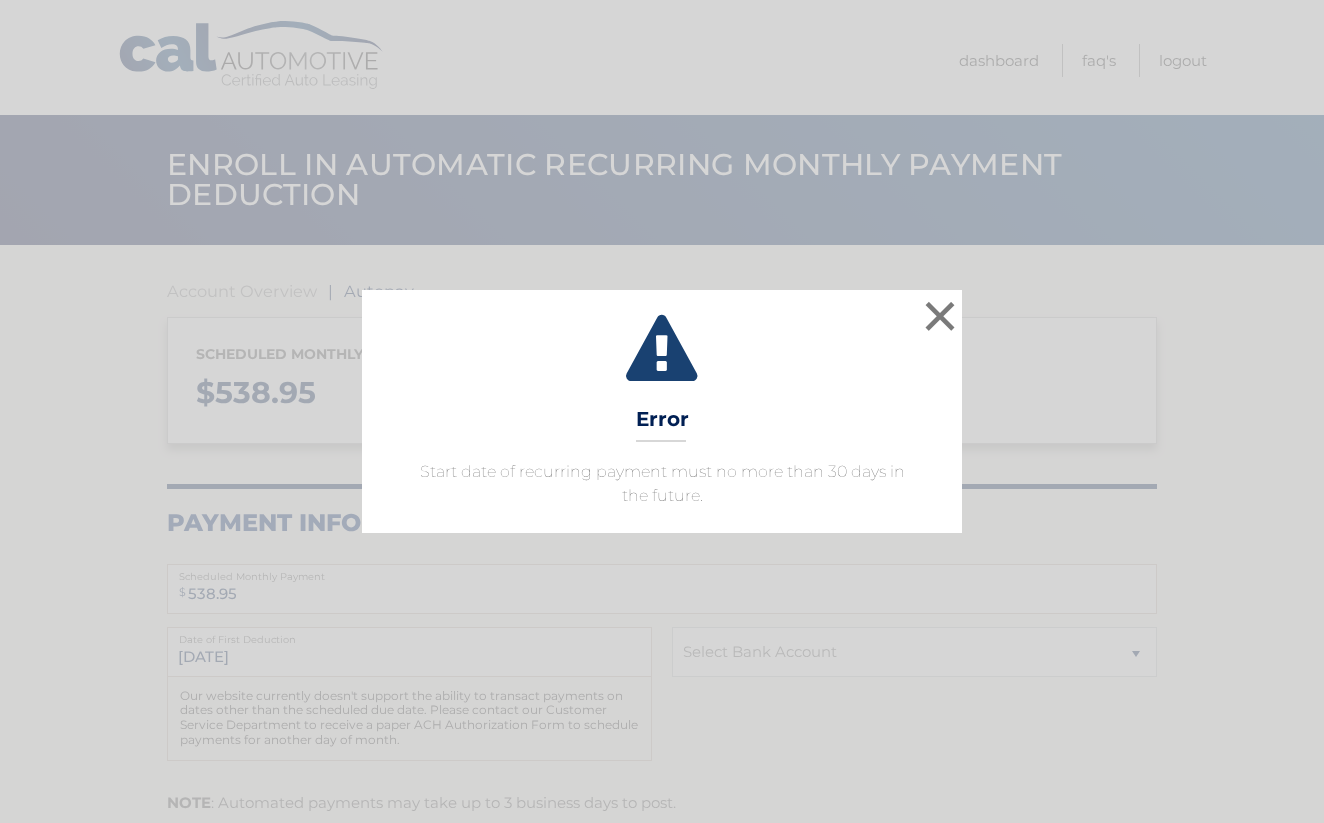 scroll, scrollTop: 0, scrollLeft: 0, axis: both 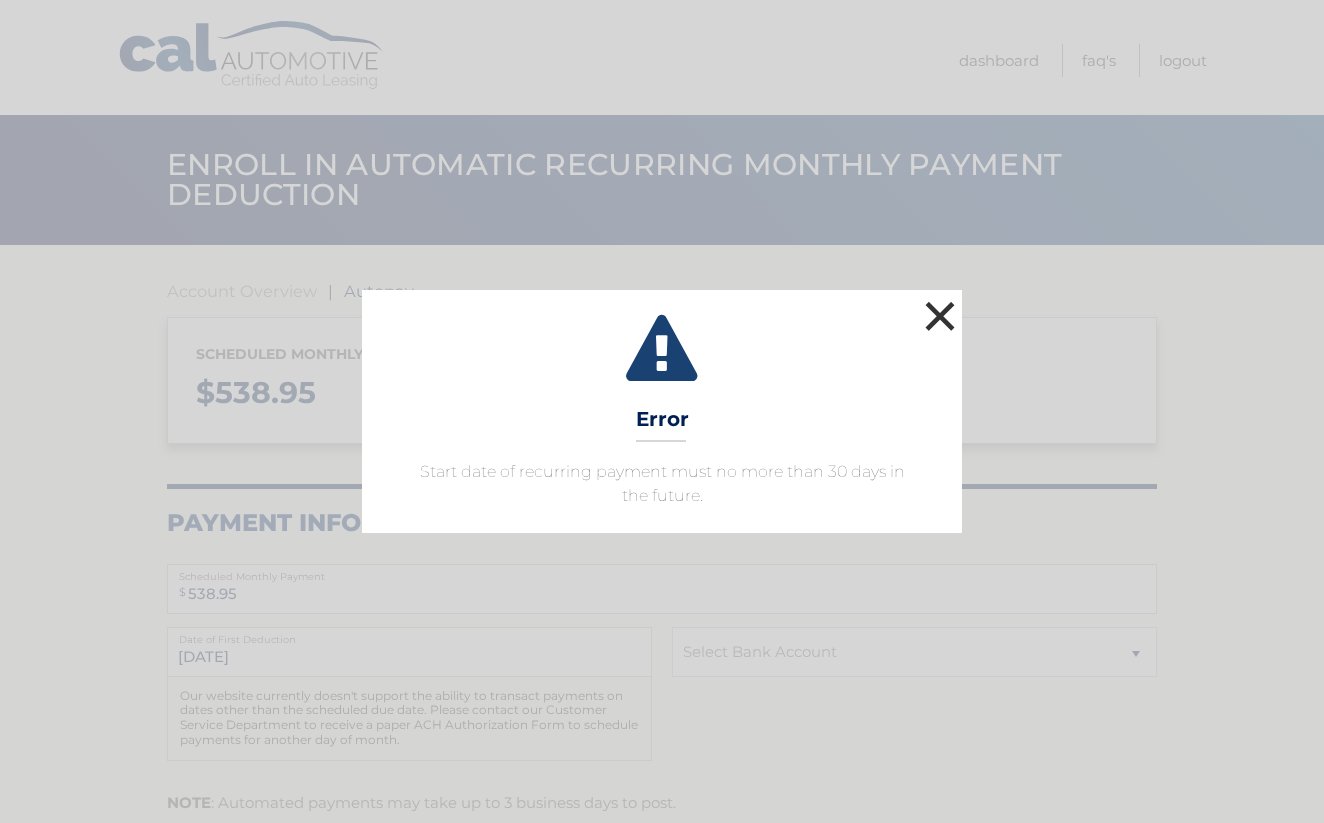 click on "×" at bounding box center [940, 316] 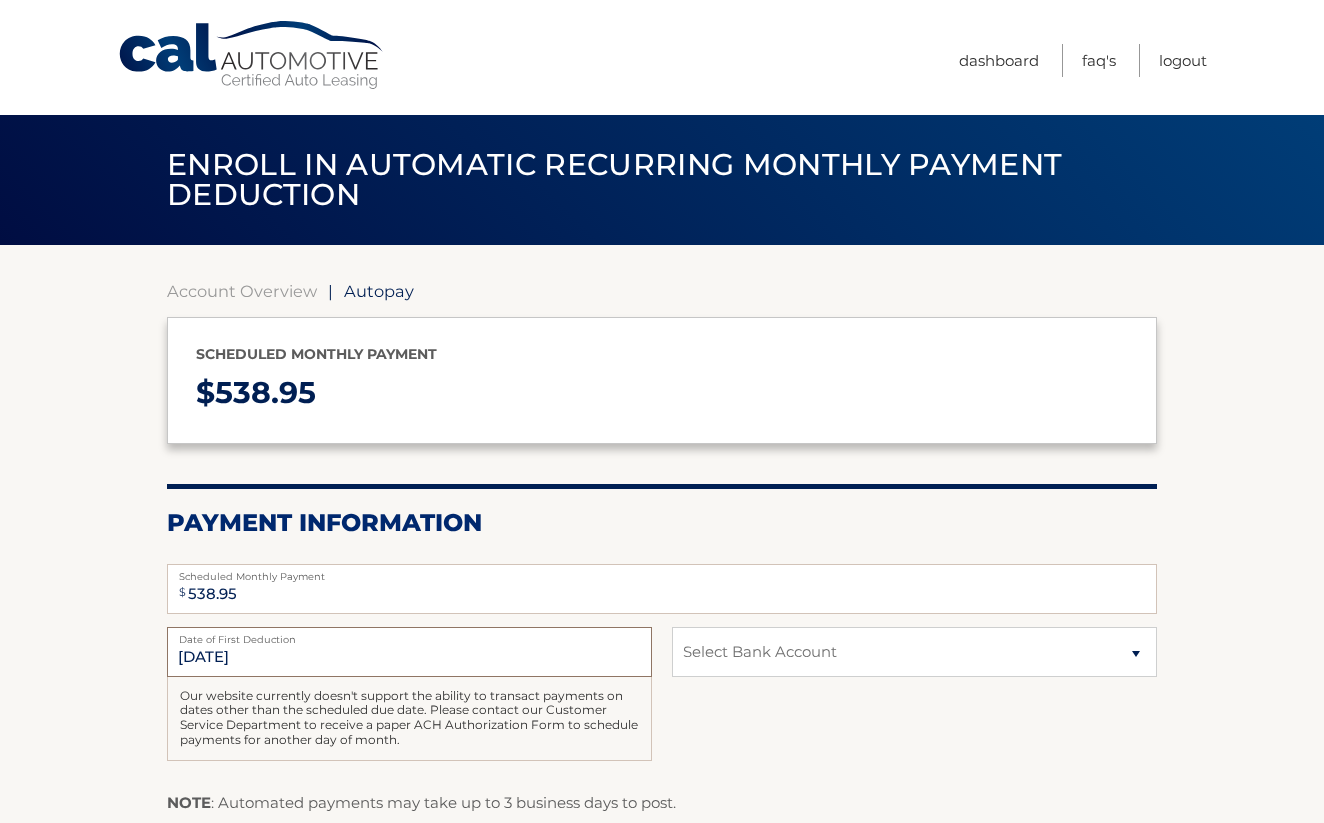 click on "9/8/2025" at bounding box center [409, 652] 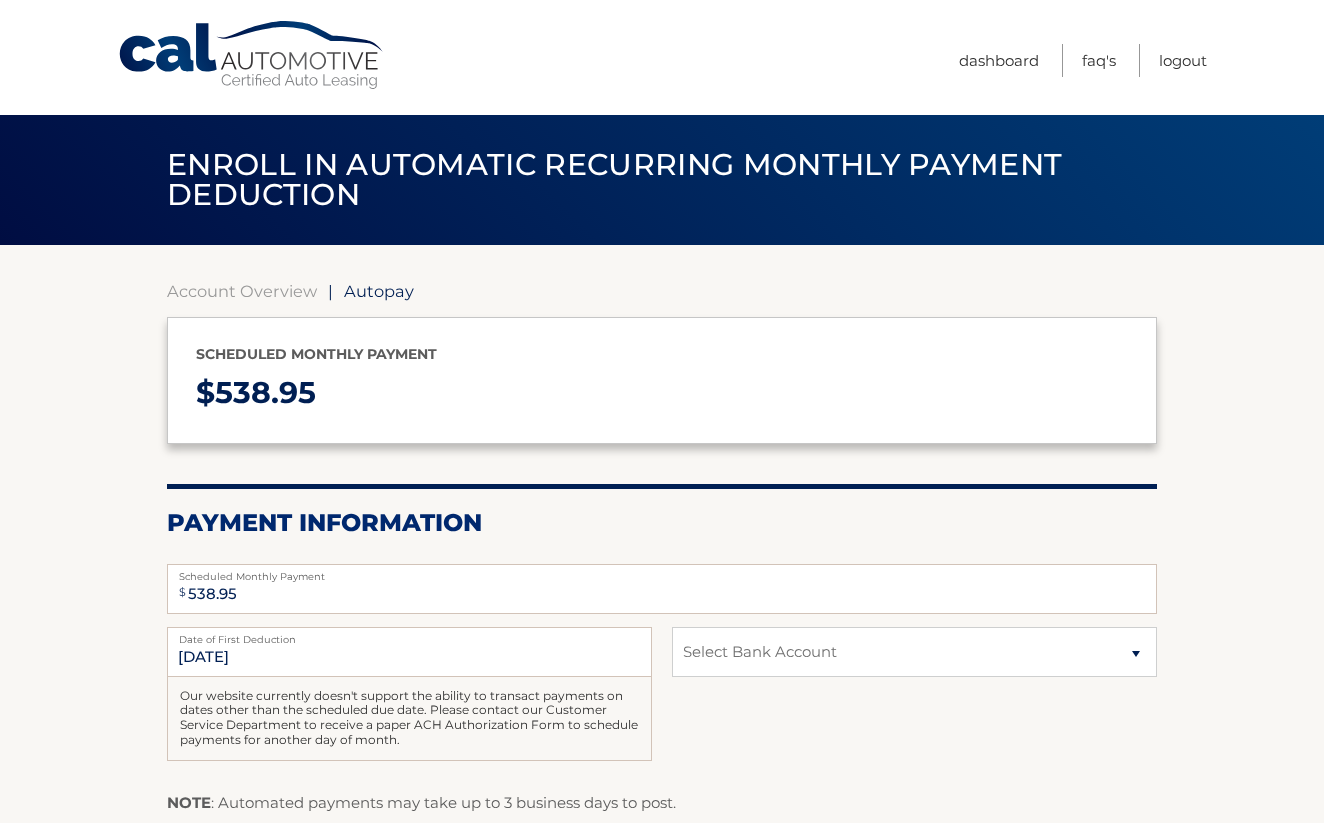 click on "Date of First Deduction" at bounding box center (409, 635) 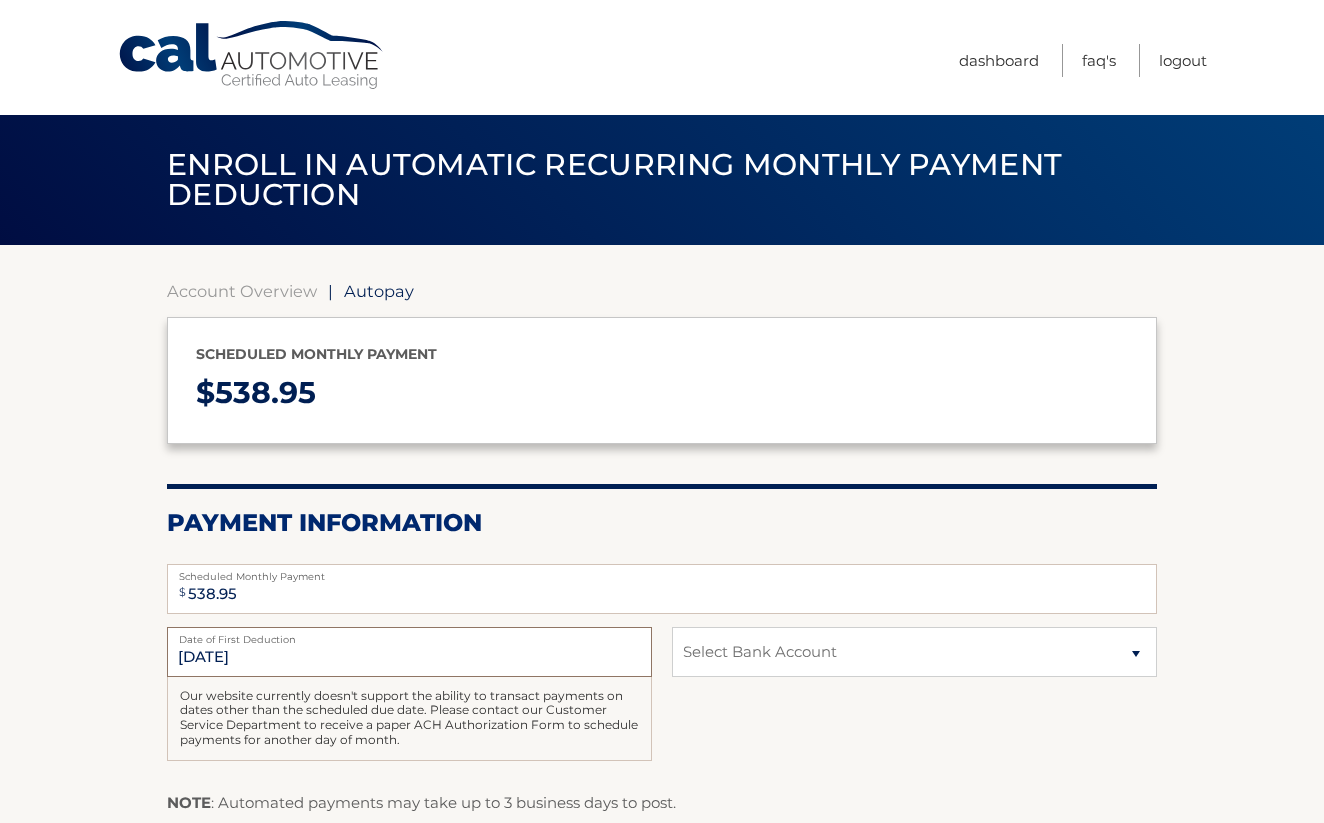 scroll, scrollTop: 0, scrollLeft: 0, axis: both 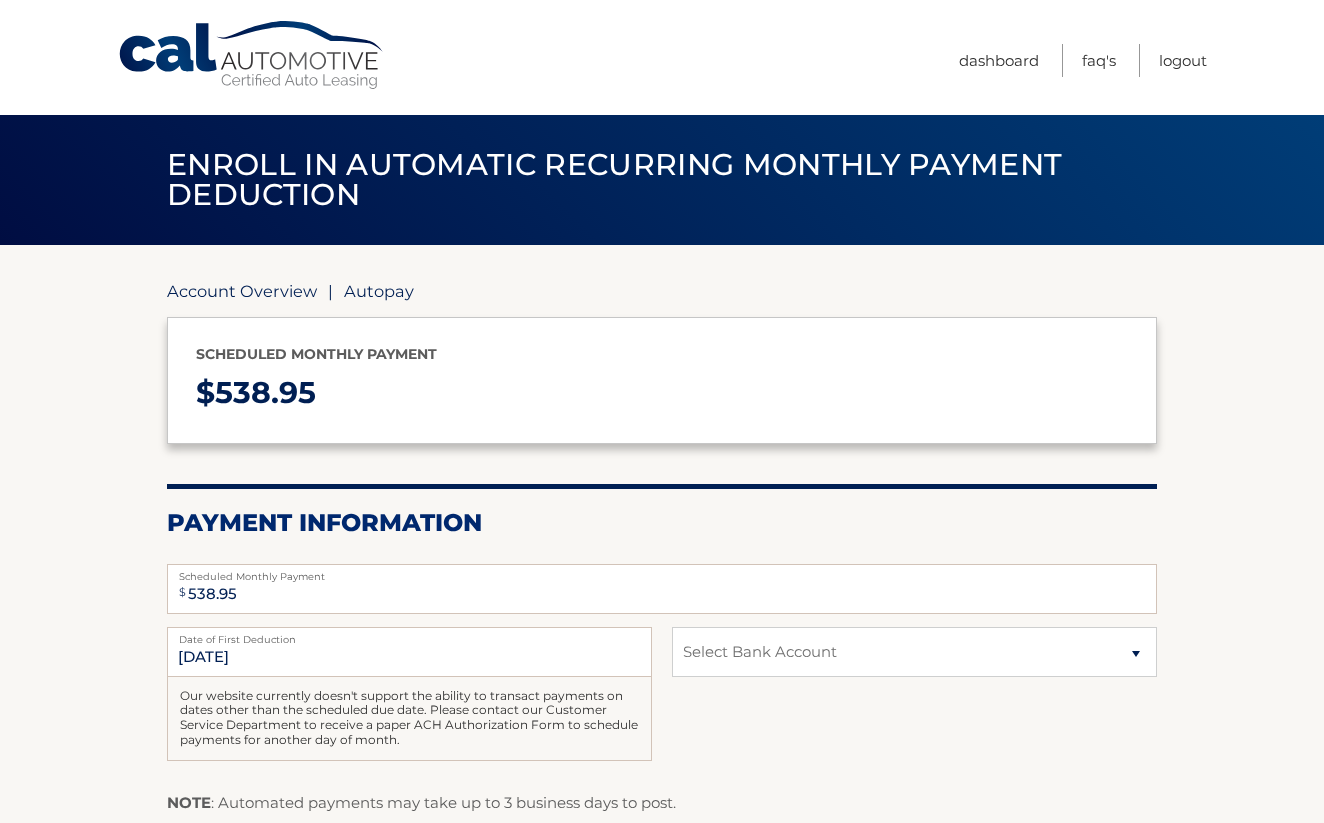 click on "Account Overview" at bounding box center [242, 291] 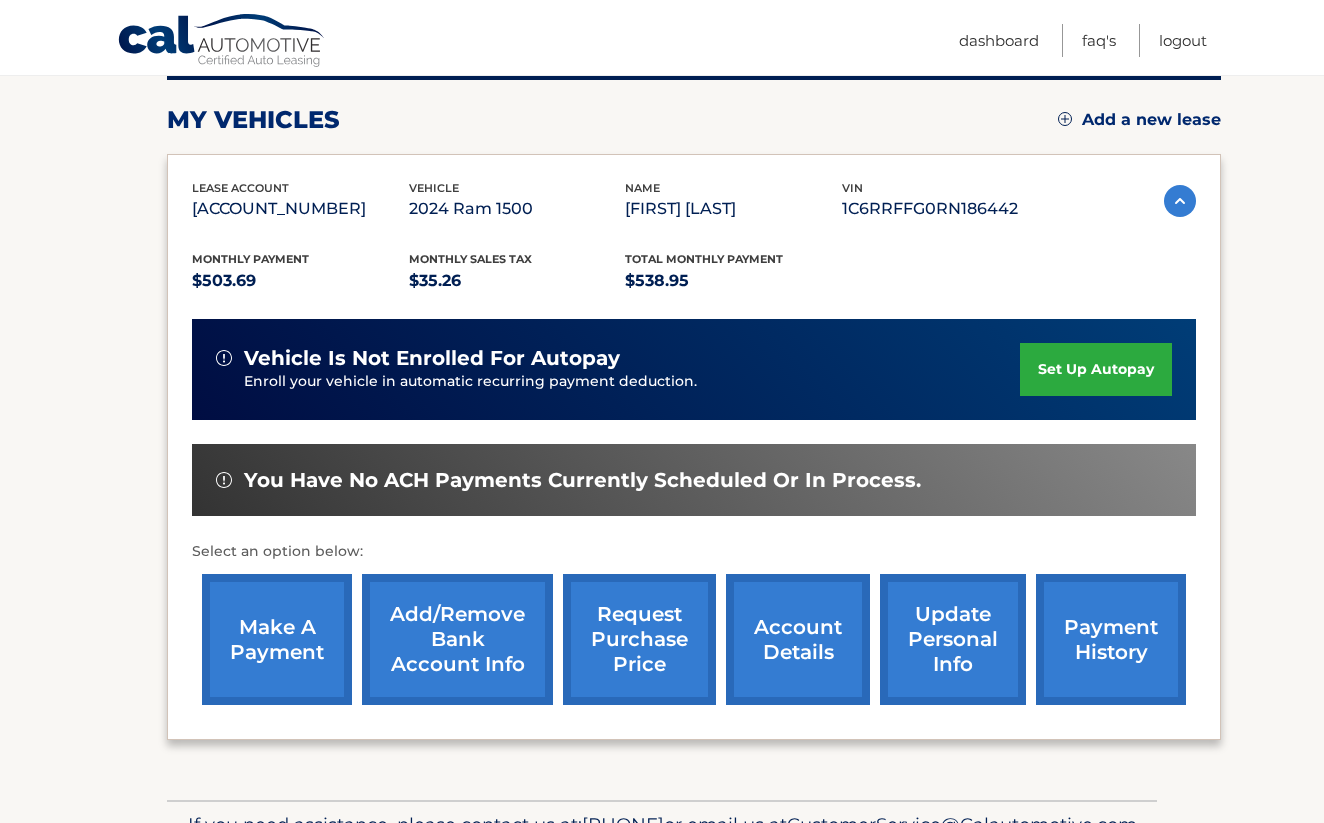 scroll, scrollTop: 264, scrollLeft: 0, axis: vertical 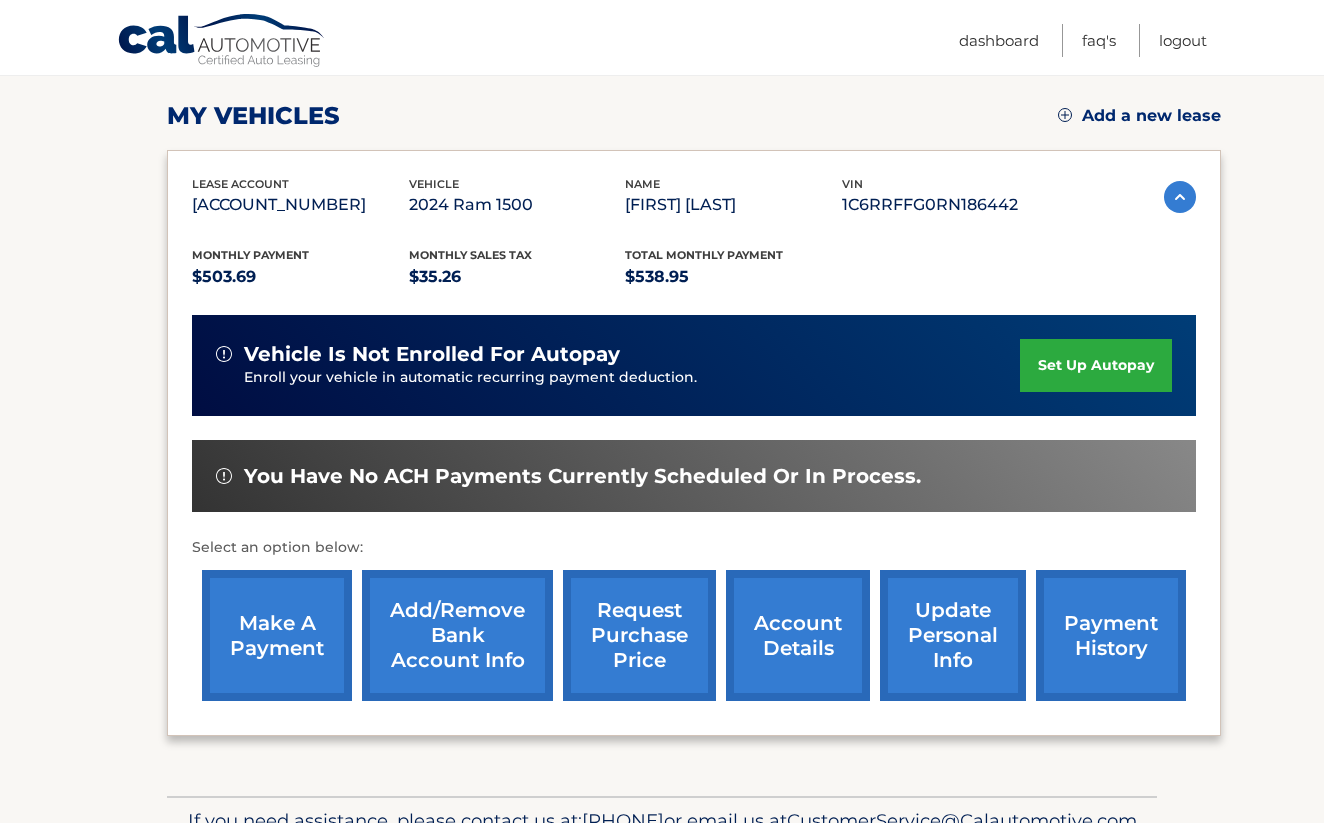 click on "make a payment" at bounding box center [277, 635] 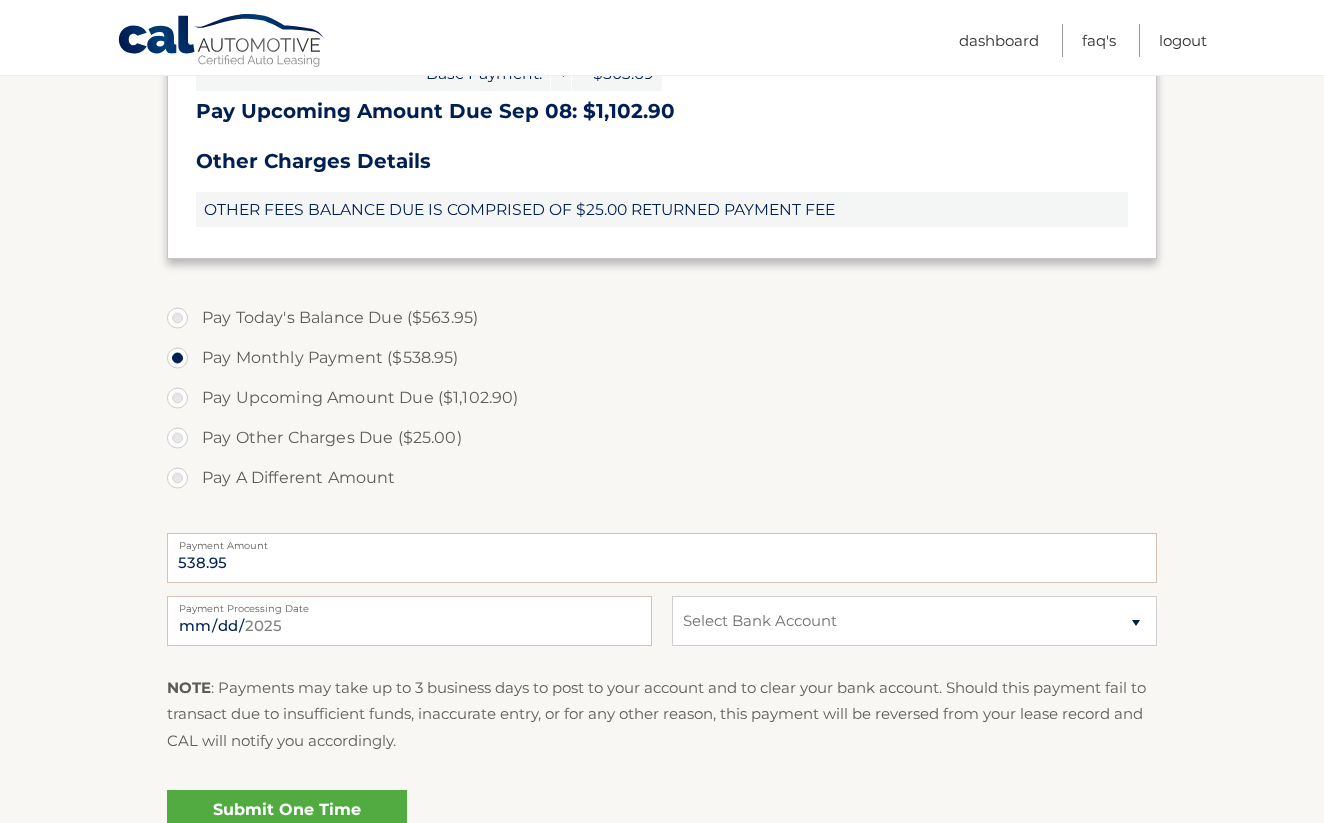 scroll, scrollTop: 775, scrollLeft: 0, axis: vertical 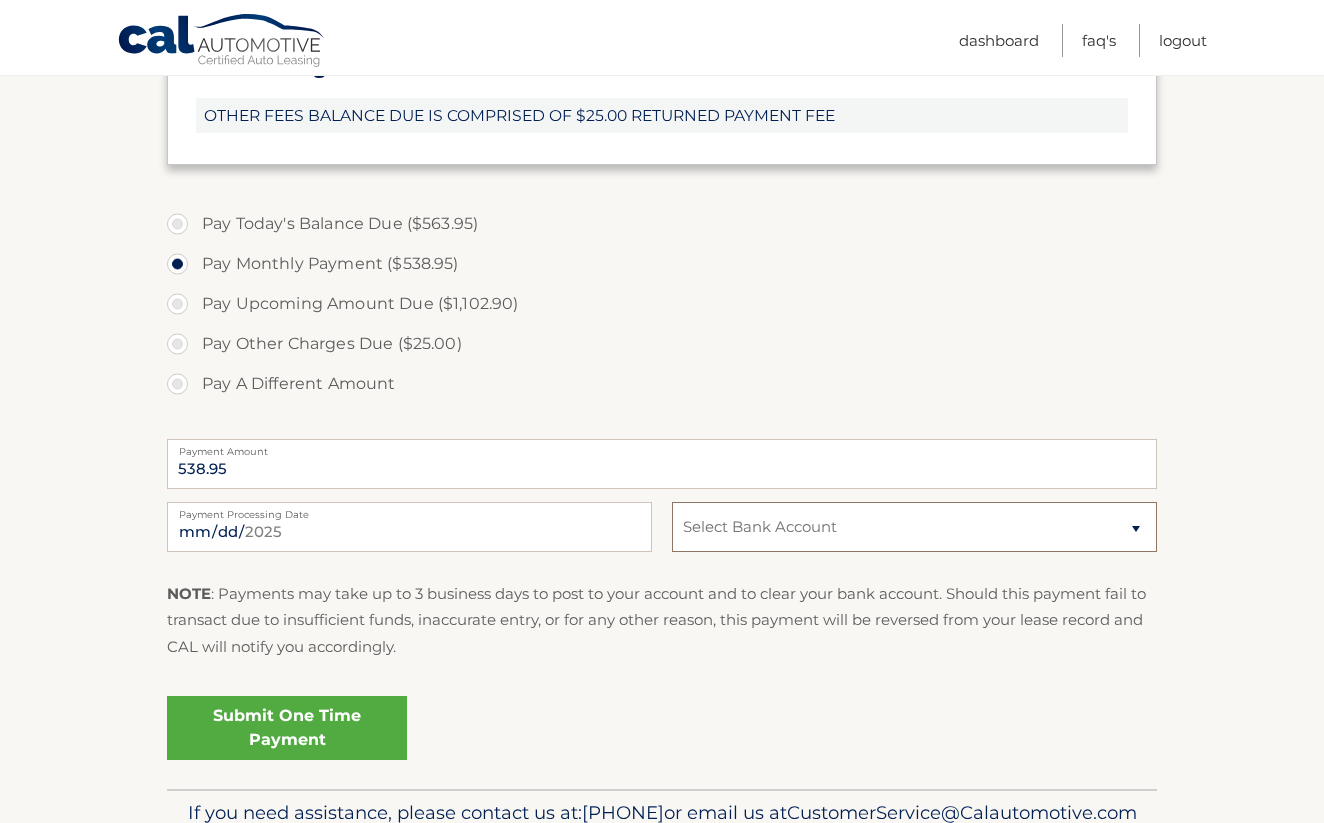 select on "NzRjODEyMGQtYmRmZC00NDVmLTgyNDItNDU2OTg2MzAwNmEw" 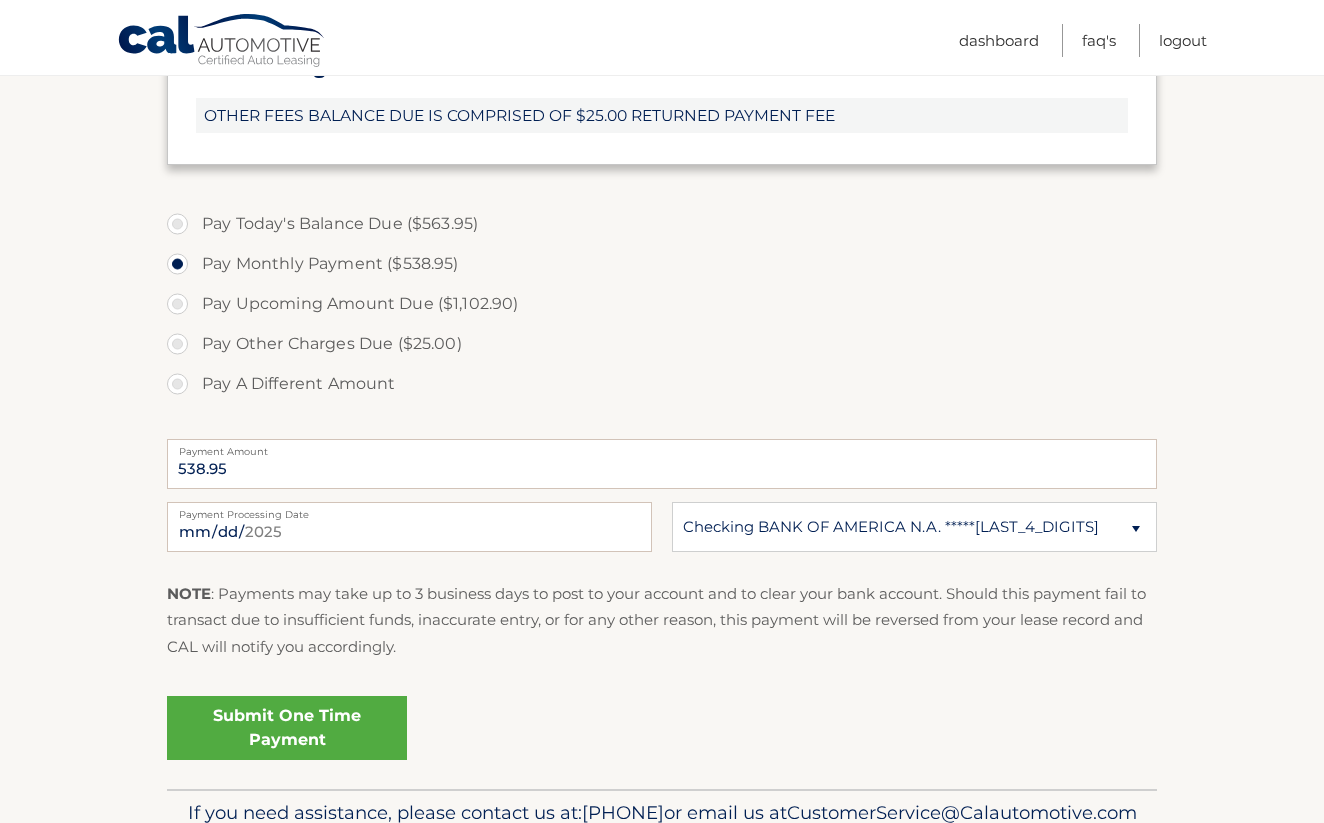 click on "Submit One Time Payment" at bounding box center (287, 728) 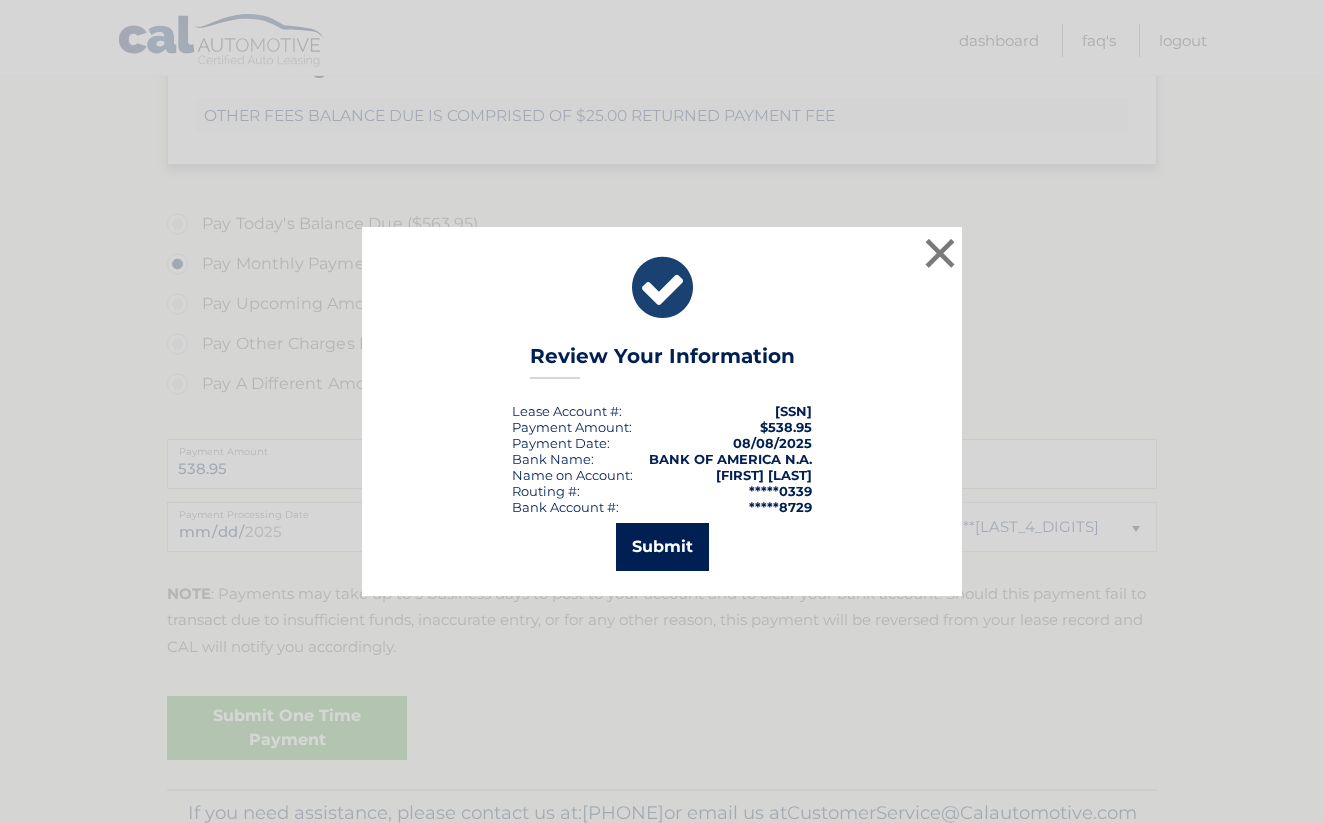 click on "Submit" at bounding box center [662, 547] 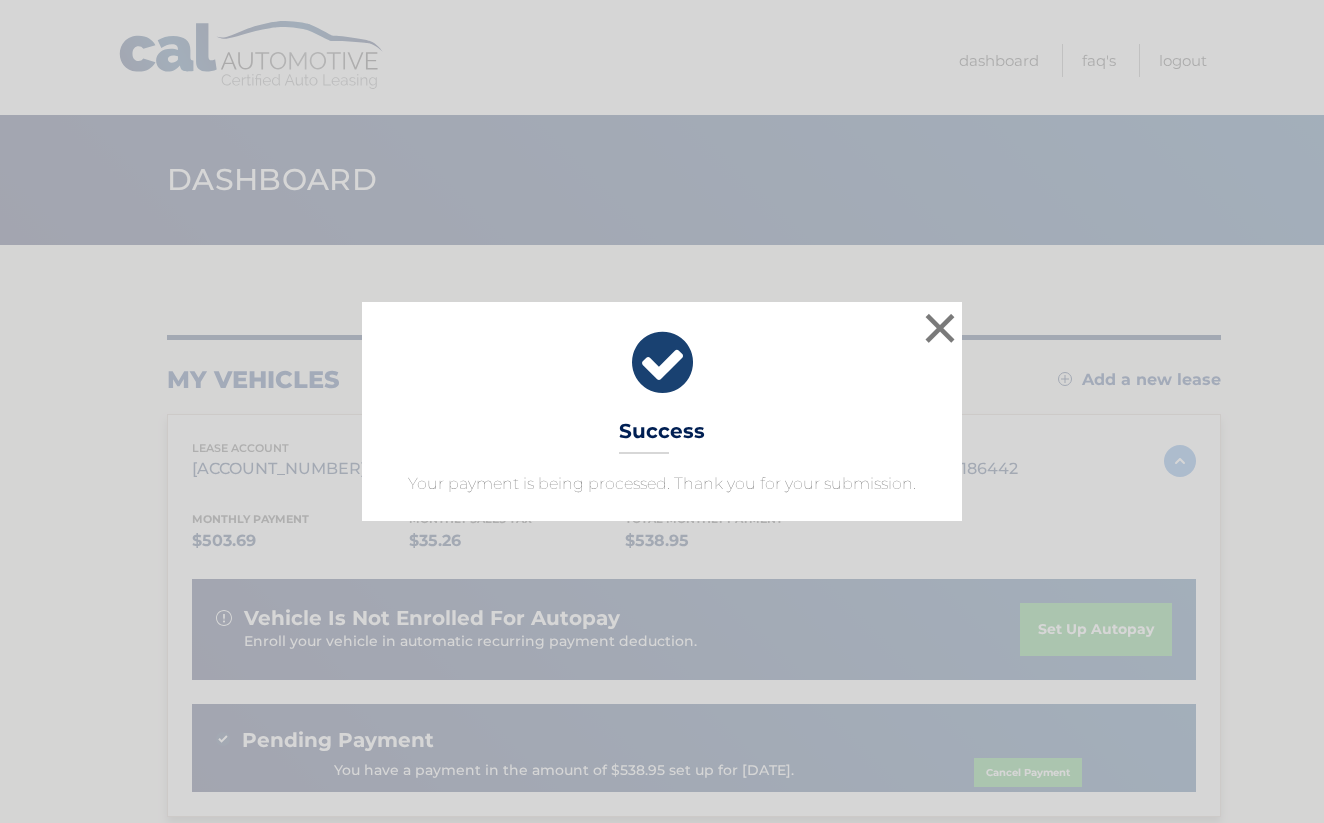 scroll, scrollTop: 0, scrollLeft: 0, axis: both 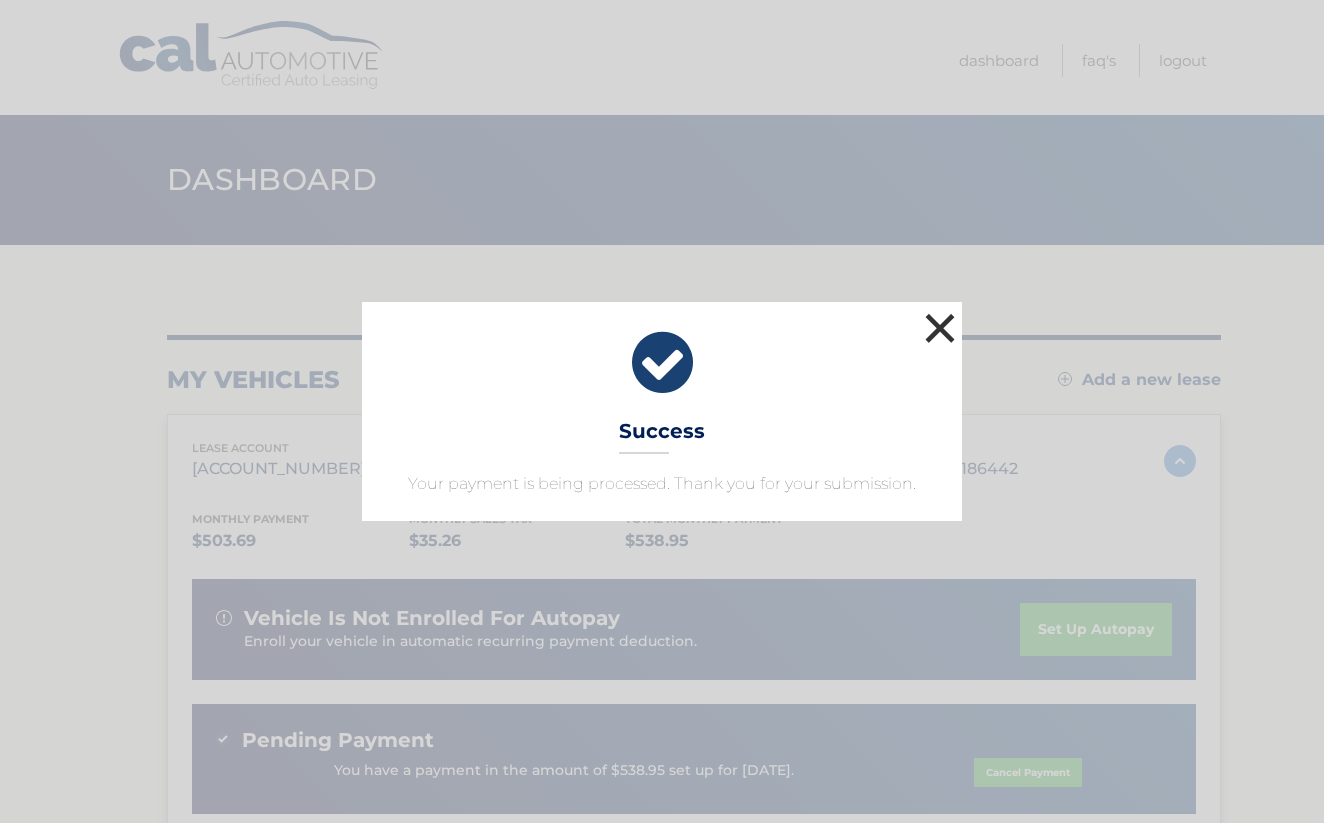 click on "×" at bounding box center (940, 328) 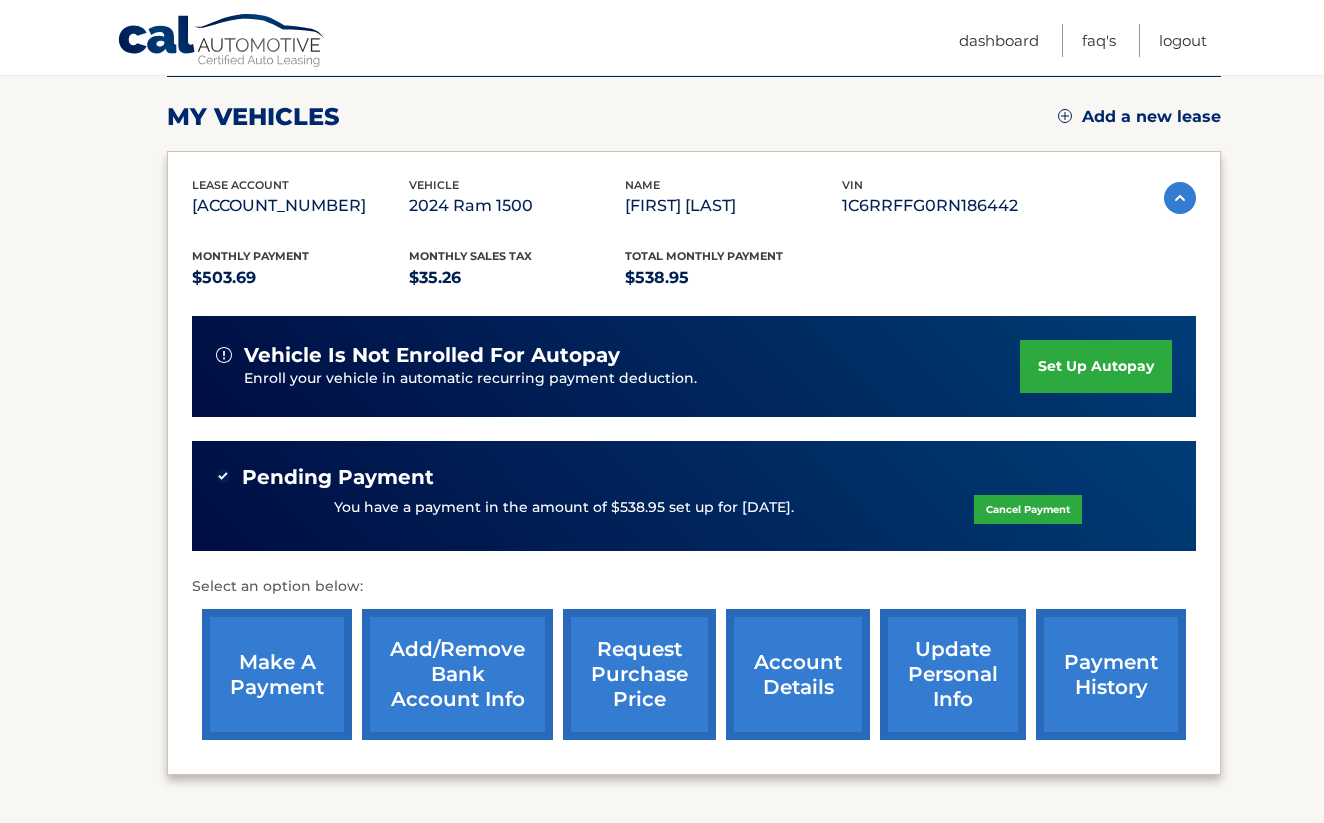 scroll, scrollTop: 265, scrollLeft: 0, axis: vertical 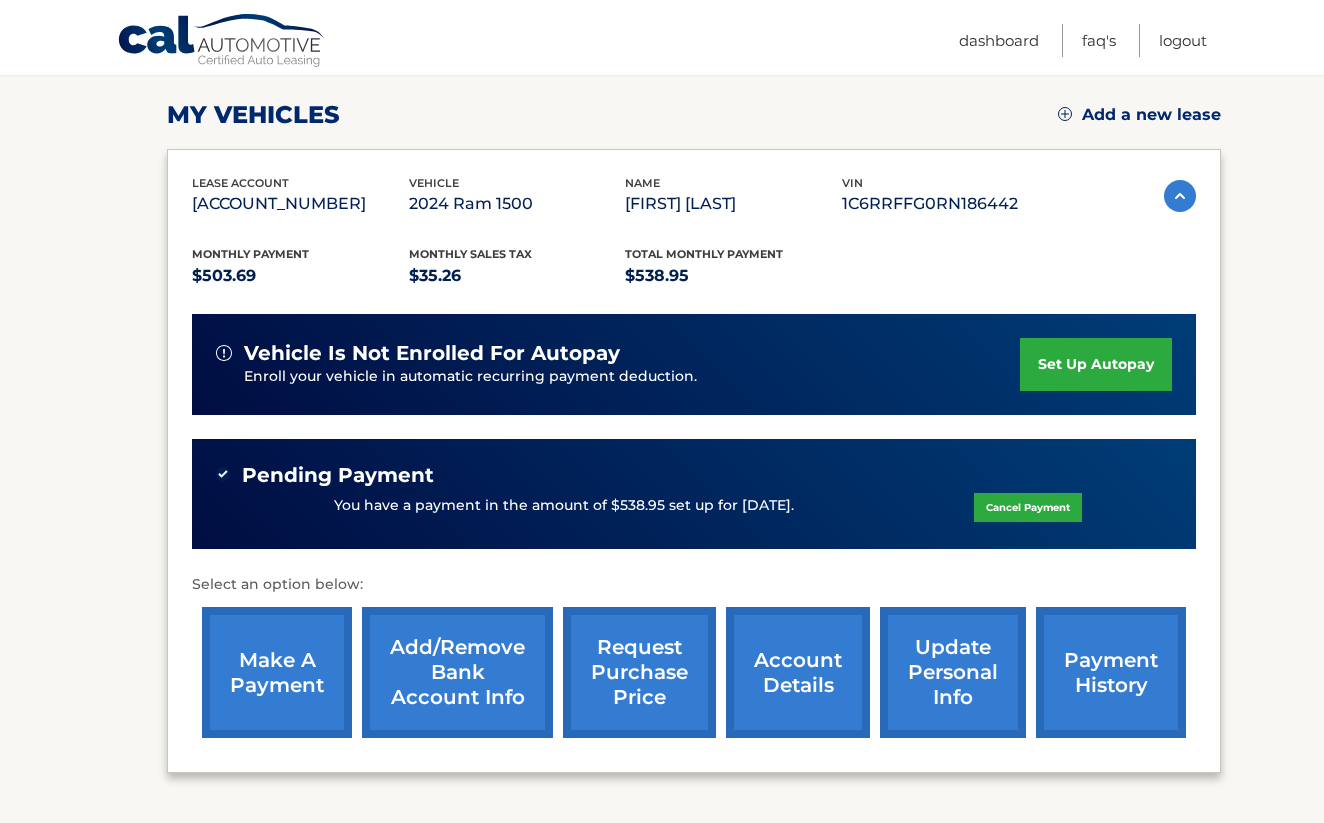 click on "vehicle is not enrolled for autopay
Enroll your vehicle in automatic recurring payment deduction.
set up autopay" at bounding box center [694, 364] 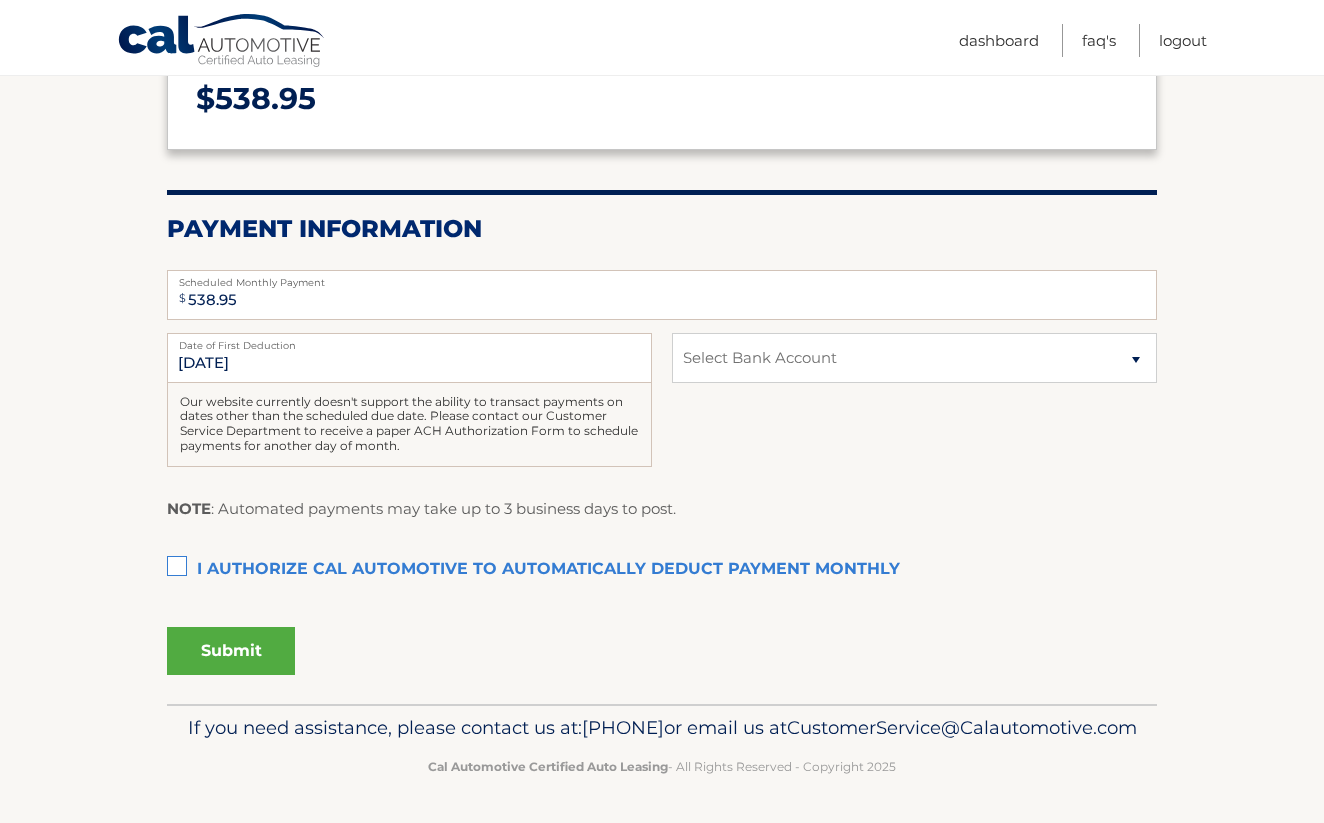 scroll, scrollTop: 305, scrollLeft: 0, axis: vertical 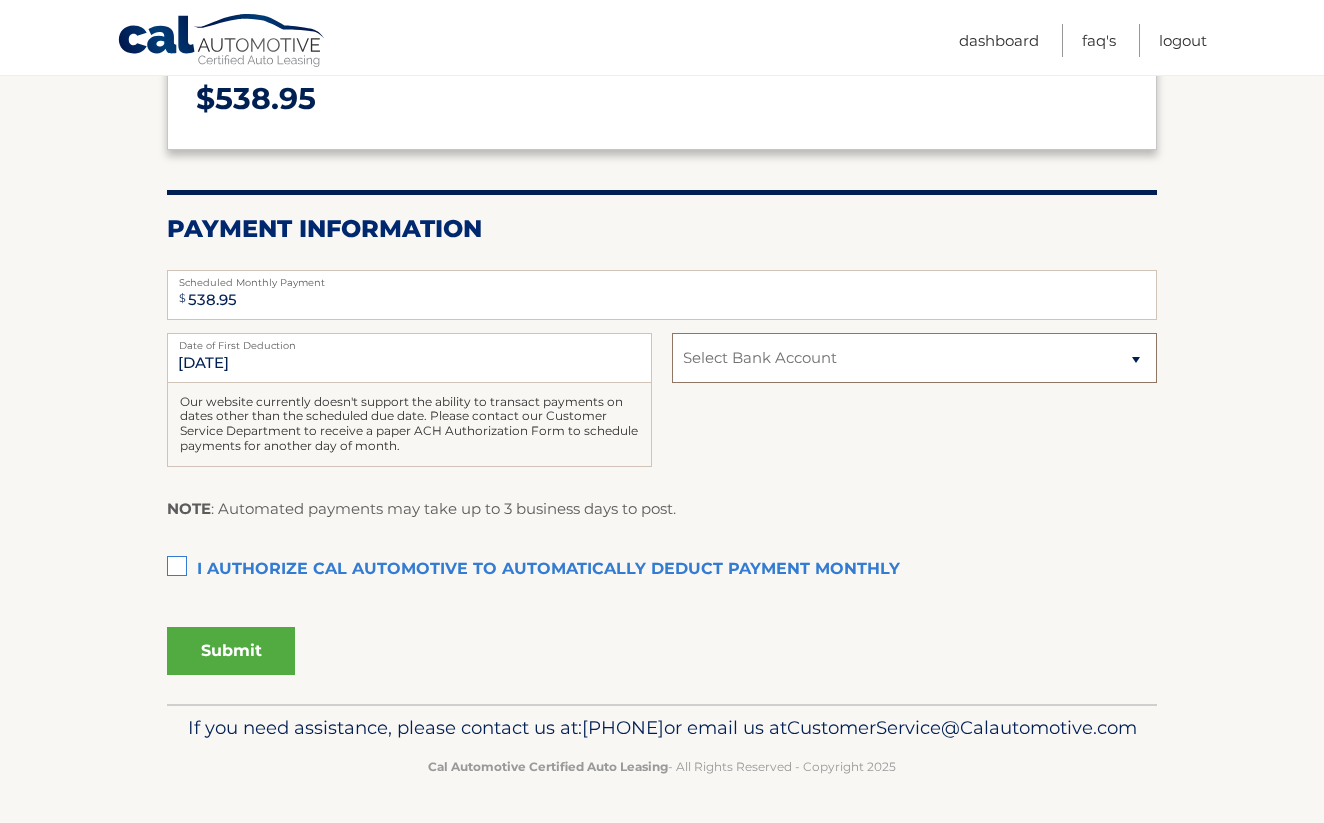 select on "NzRjODEyMGQtYmRmZC00NDVmLTgyNDItNDU2OTg2MzAwNmEw" 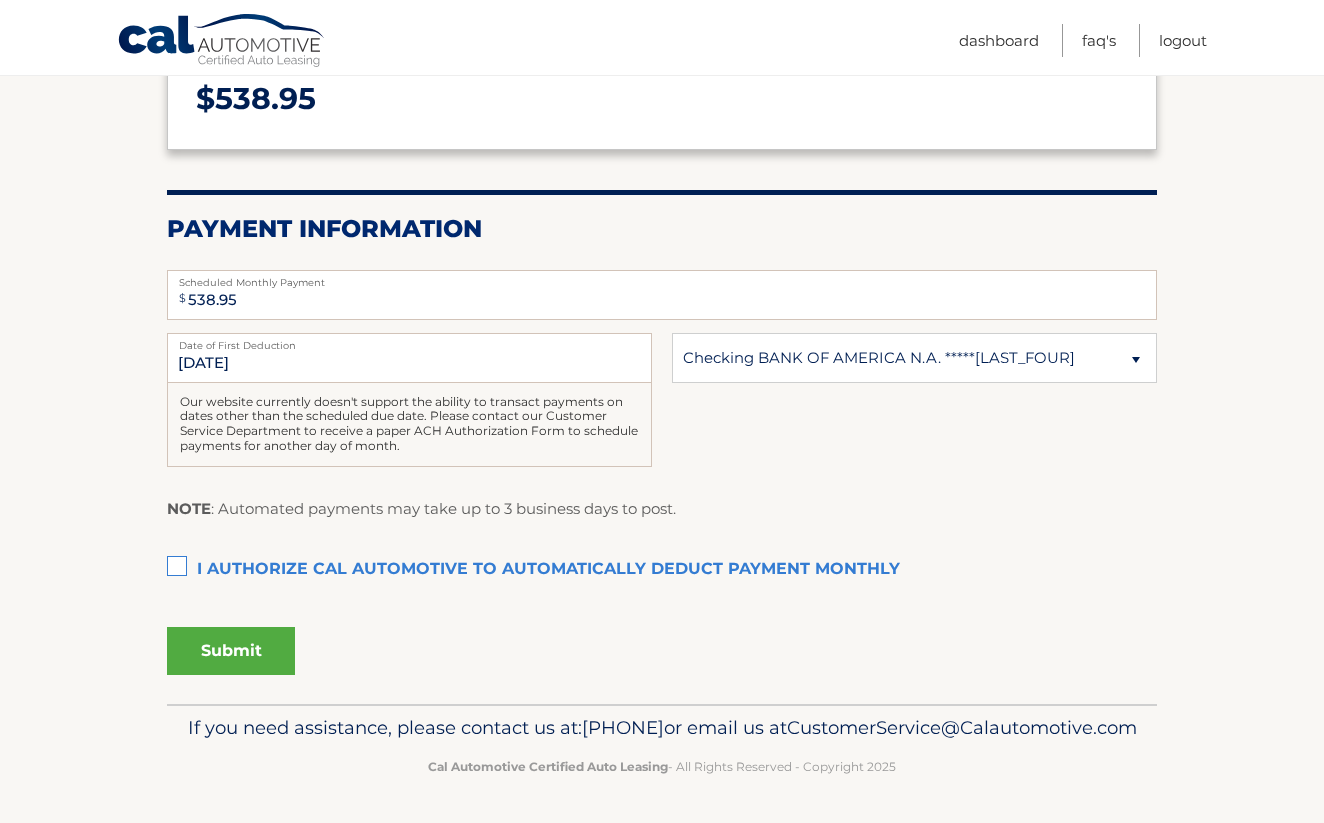 click on "I authorize cal automotive to automatically deduct payment monthly
This checkbox must be checked" at bounding box center [662, 570] 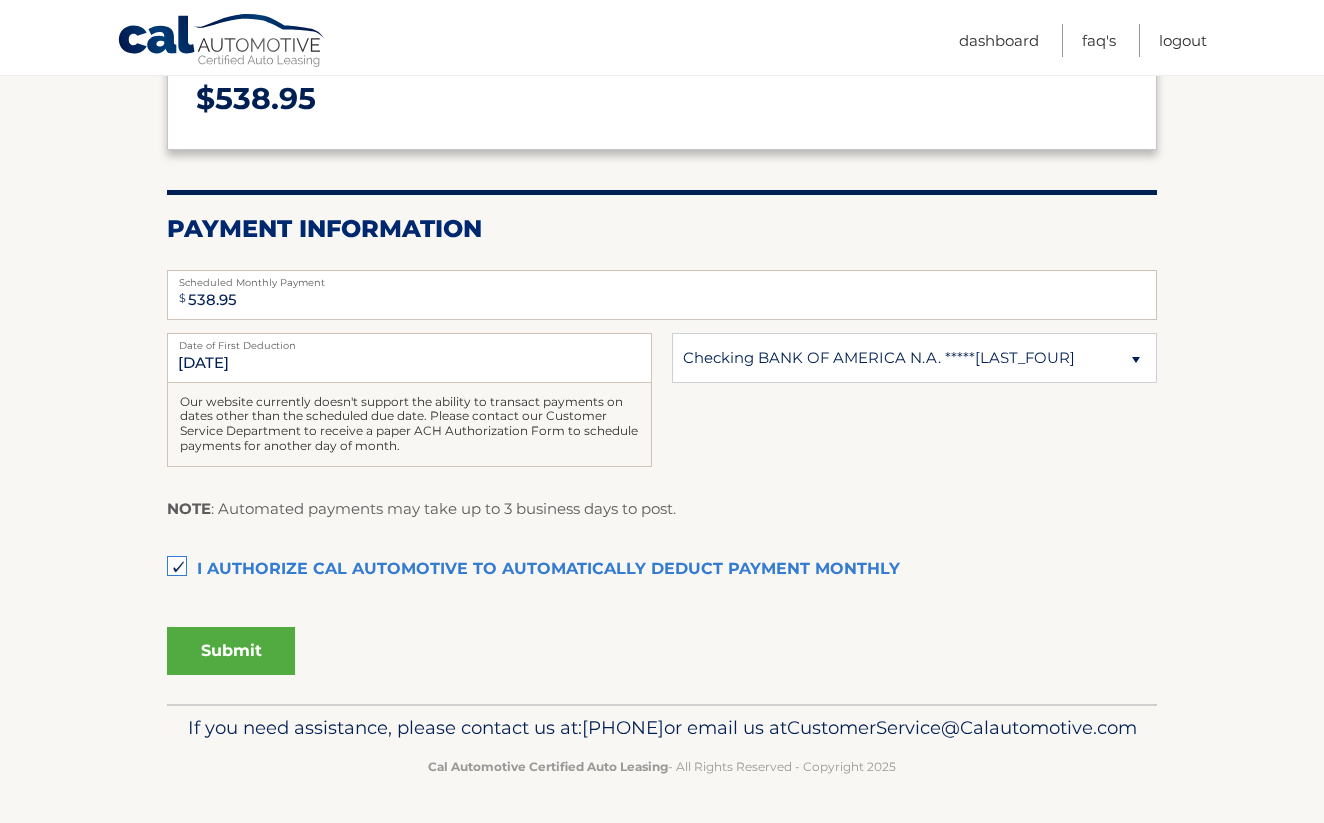 click on "Submit" at bounding box center (231, 651) 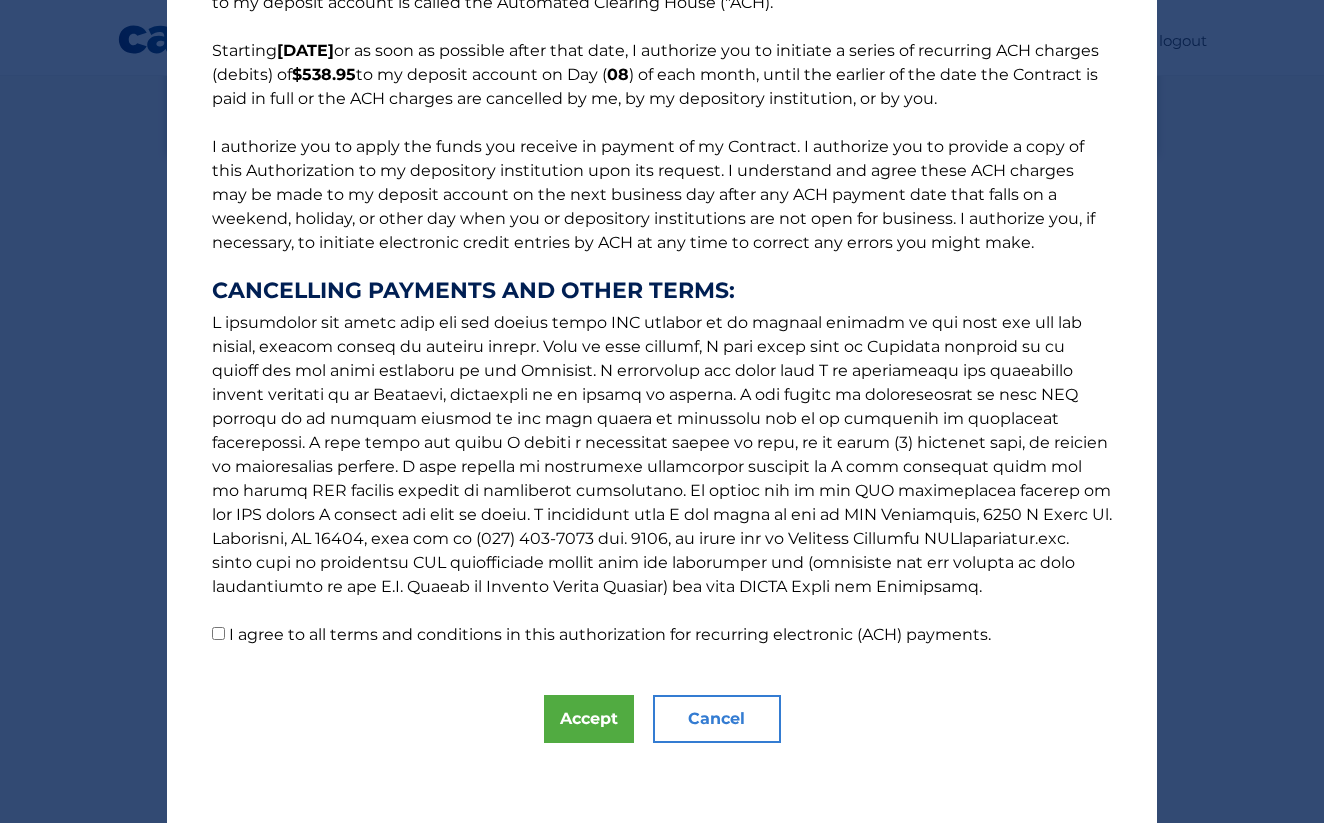 scroll, scrollTop: 146, scrollLeft: 0, axis: vertical 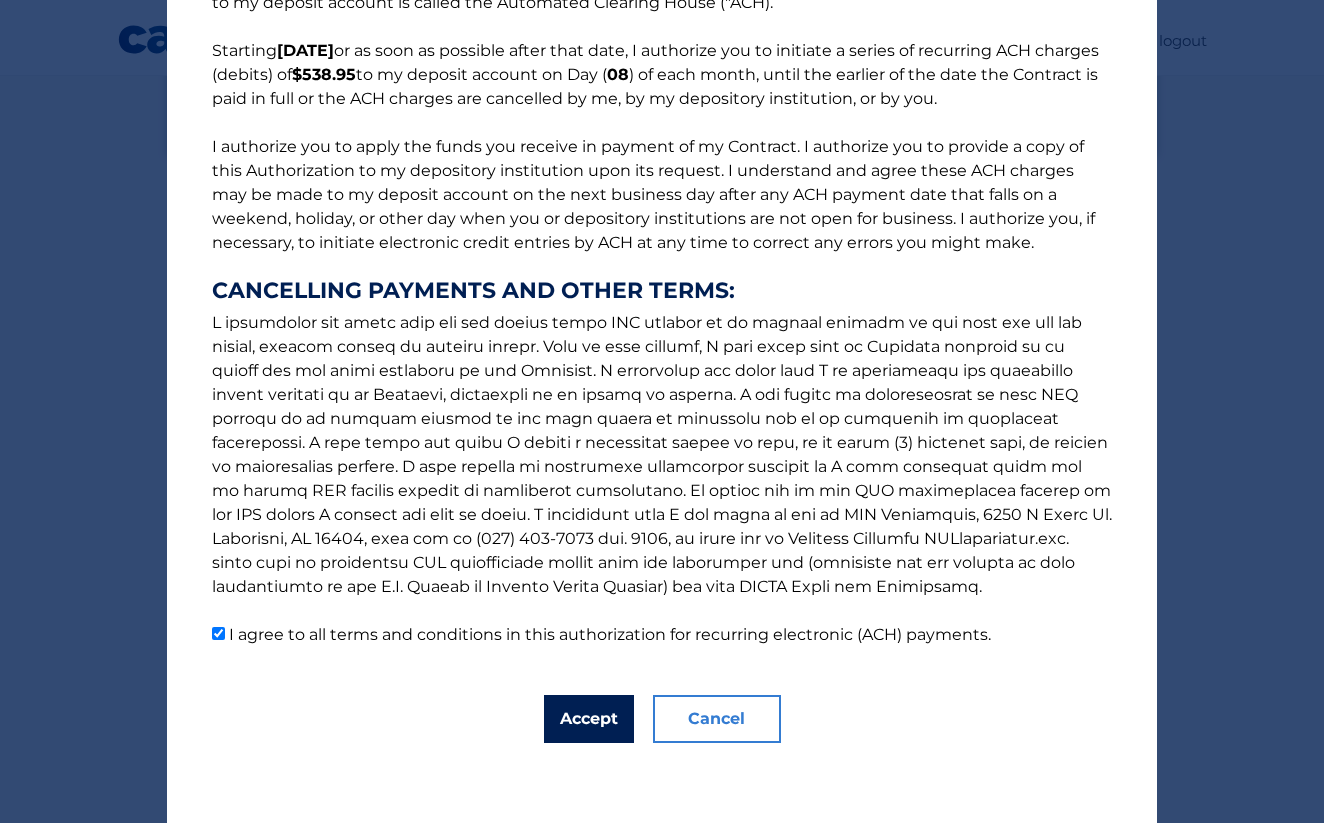 click on "Accept" at bounding box center [589, 719] 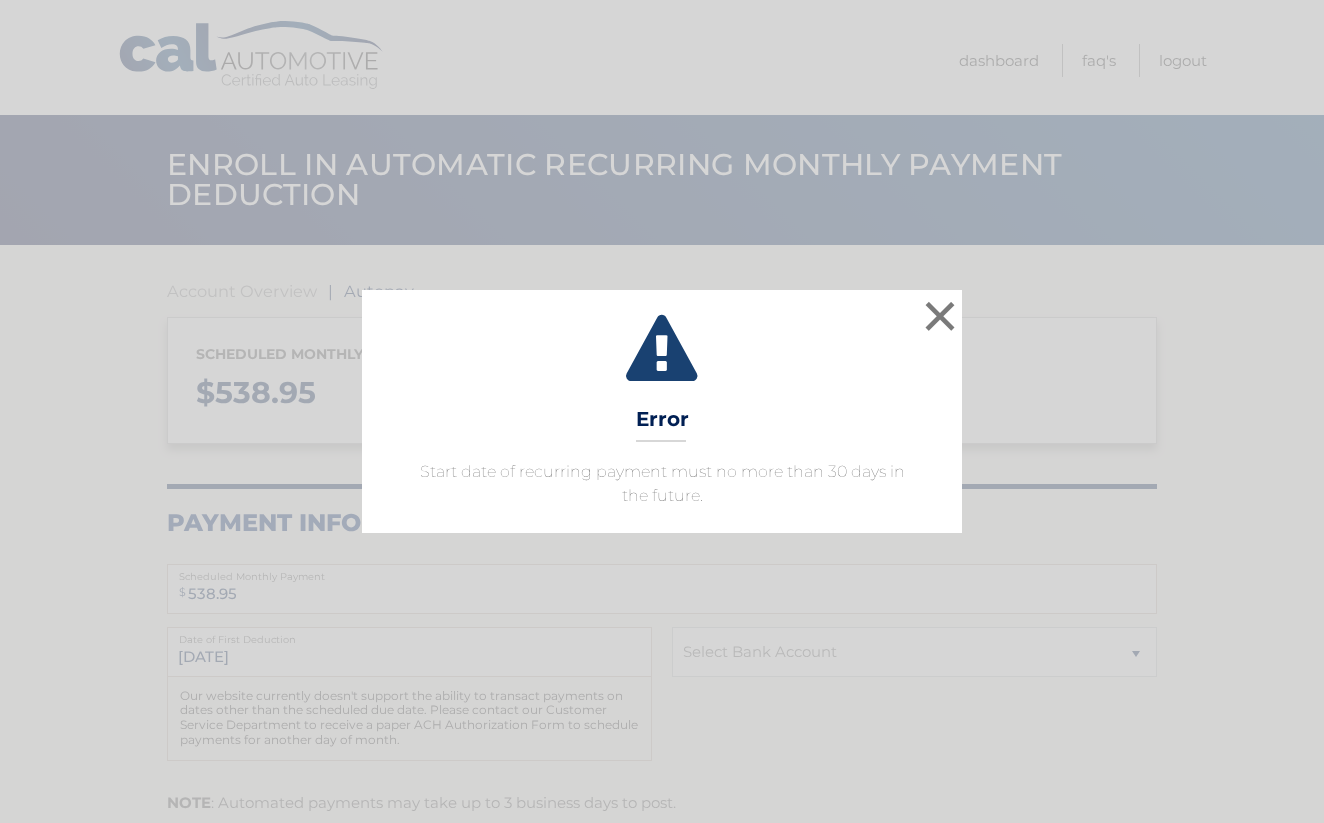 scroll, scrollTop: 0, scrollLeft: 0, axis: both 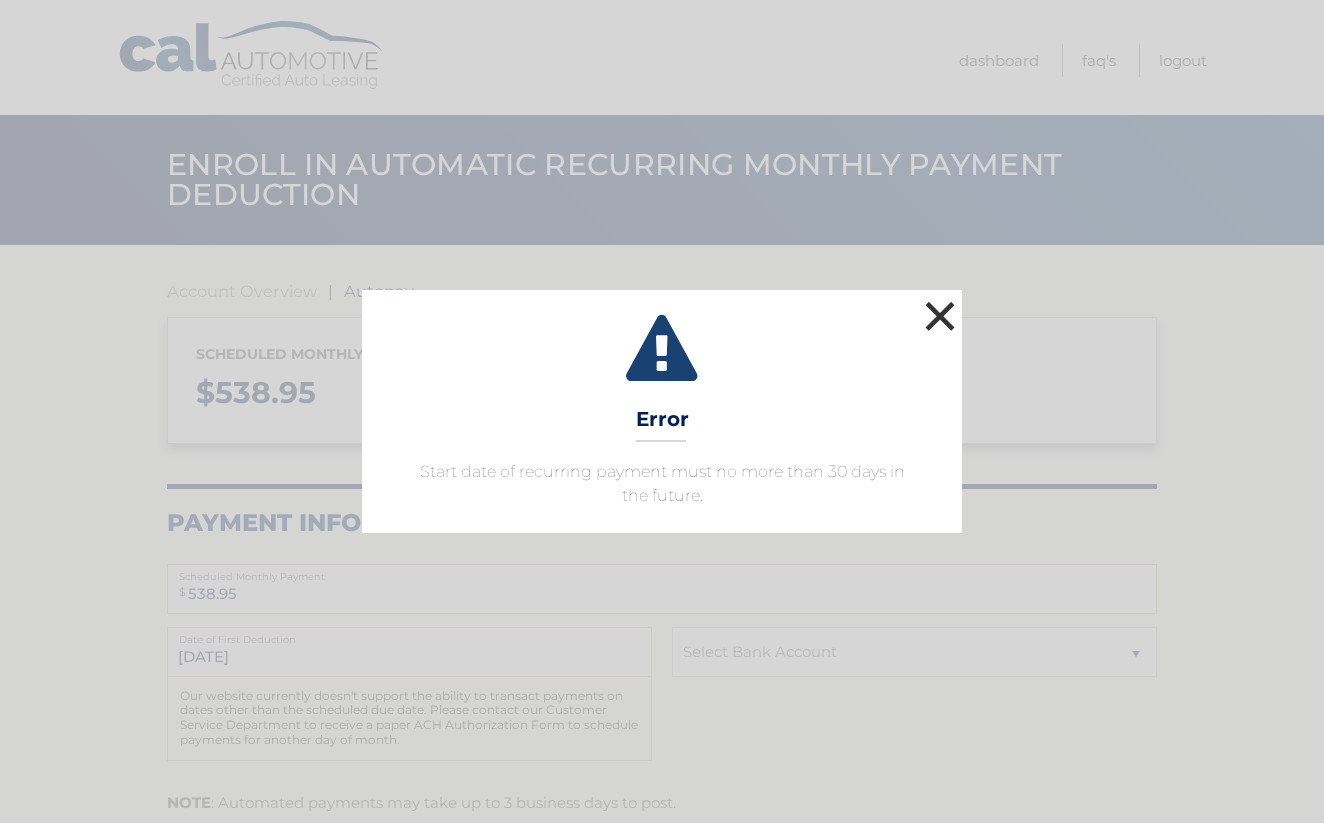 click on "×" at bounding box center (940, 316) 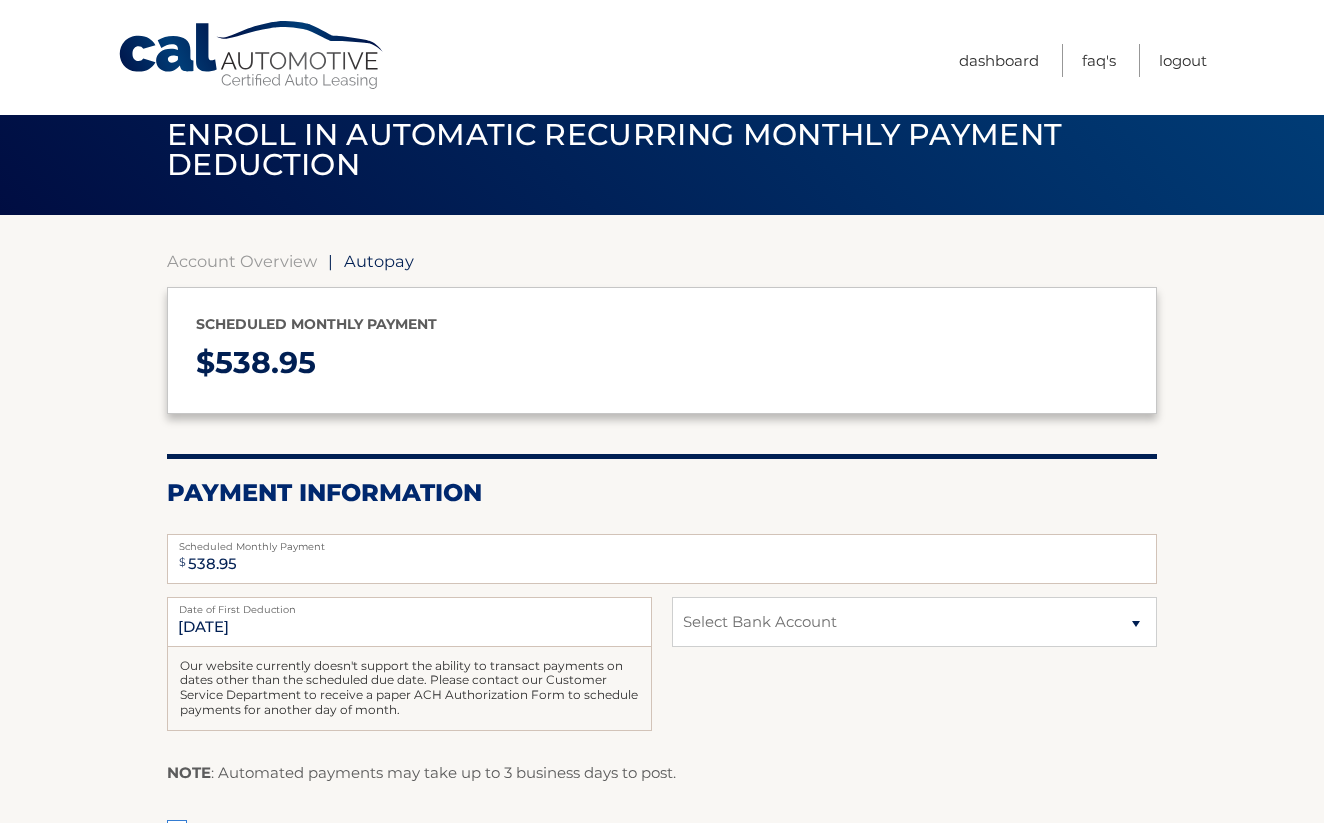 scroll, scrollTop: 77, scrollLeft: 0, axis: vertical 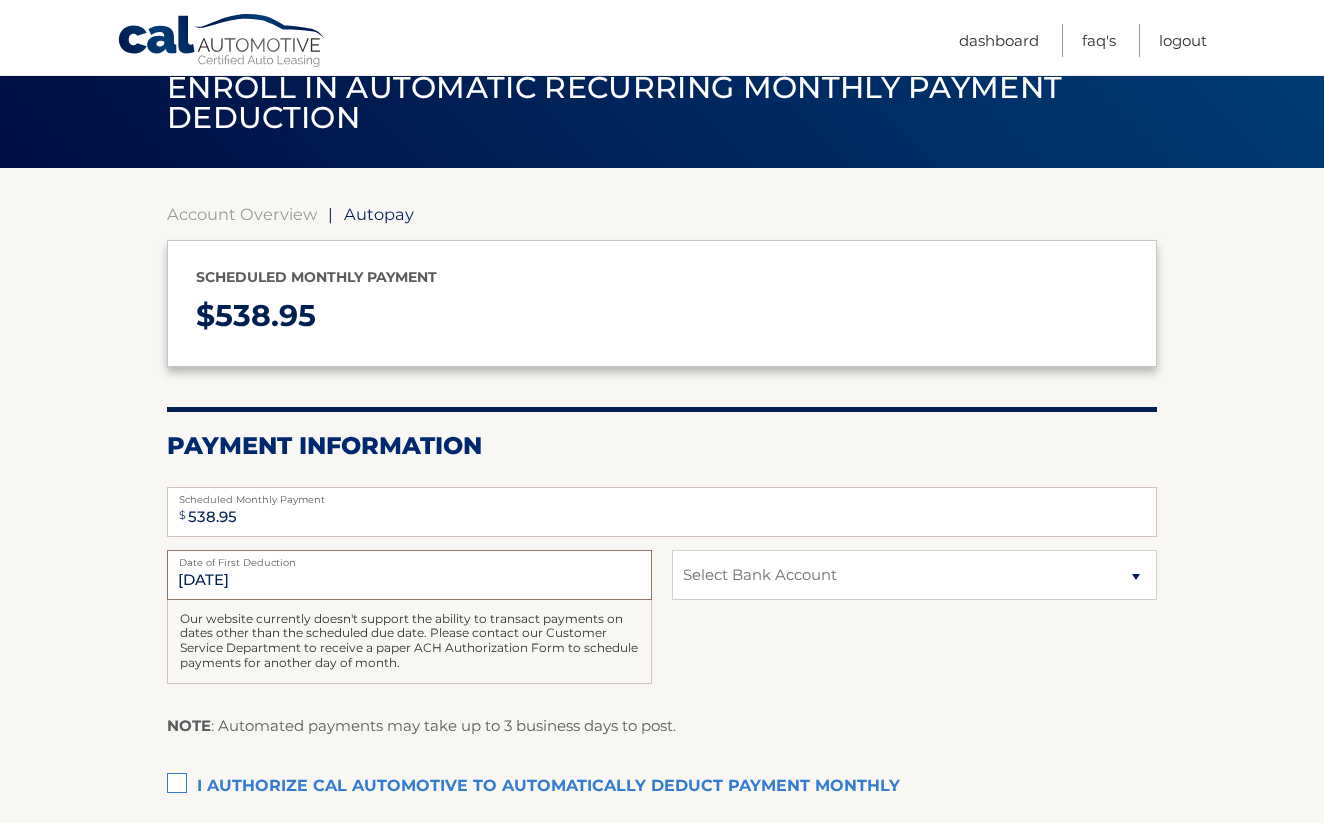 click on "[DATE]" at bounding box center (409, 575) 